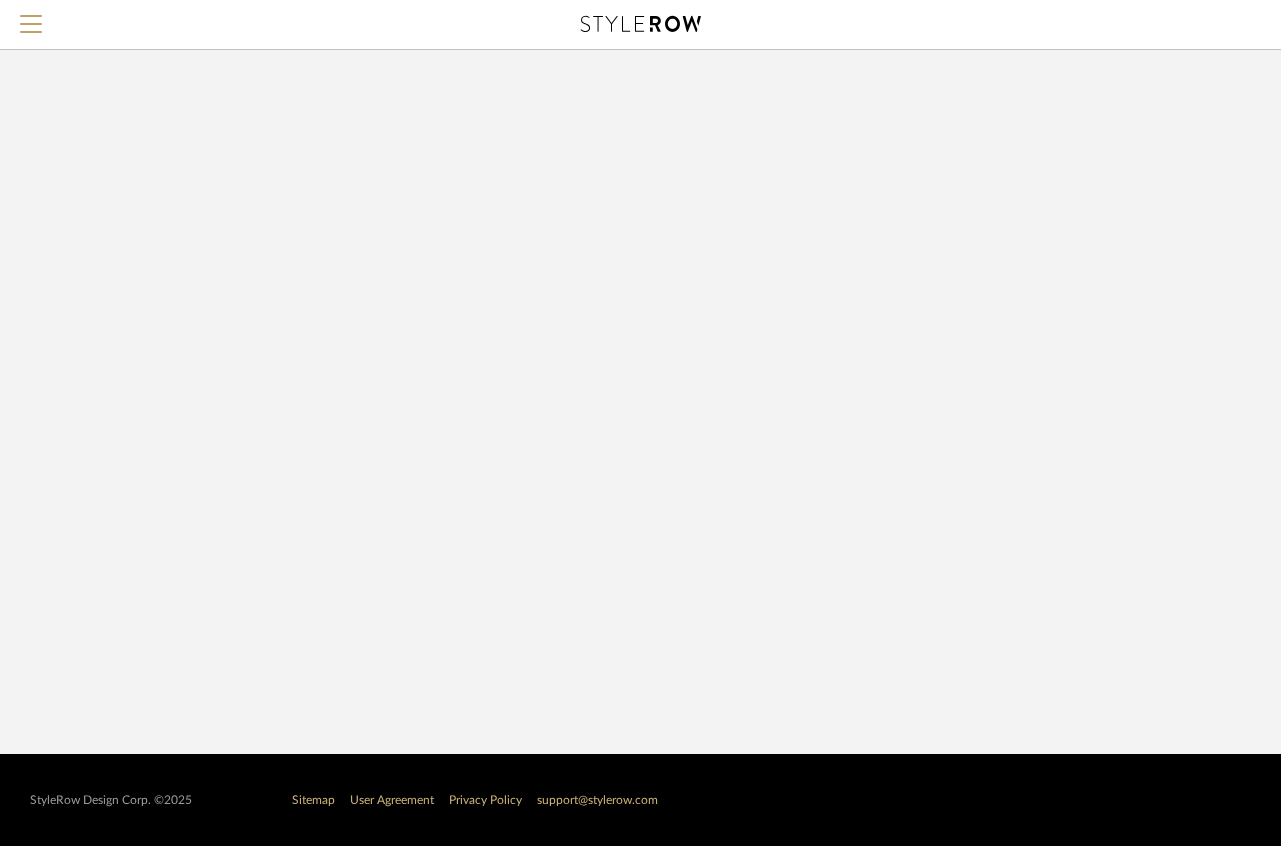 scroll, scrollTop: 0, scrollLeft: 0, axis: both 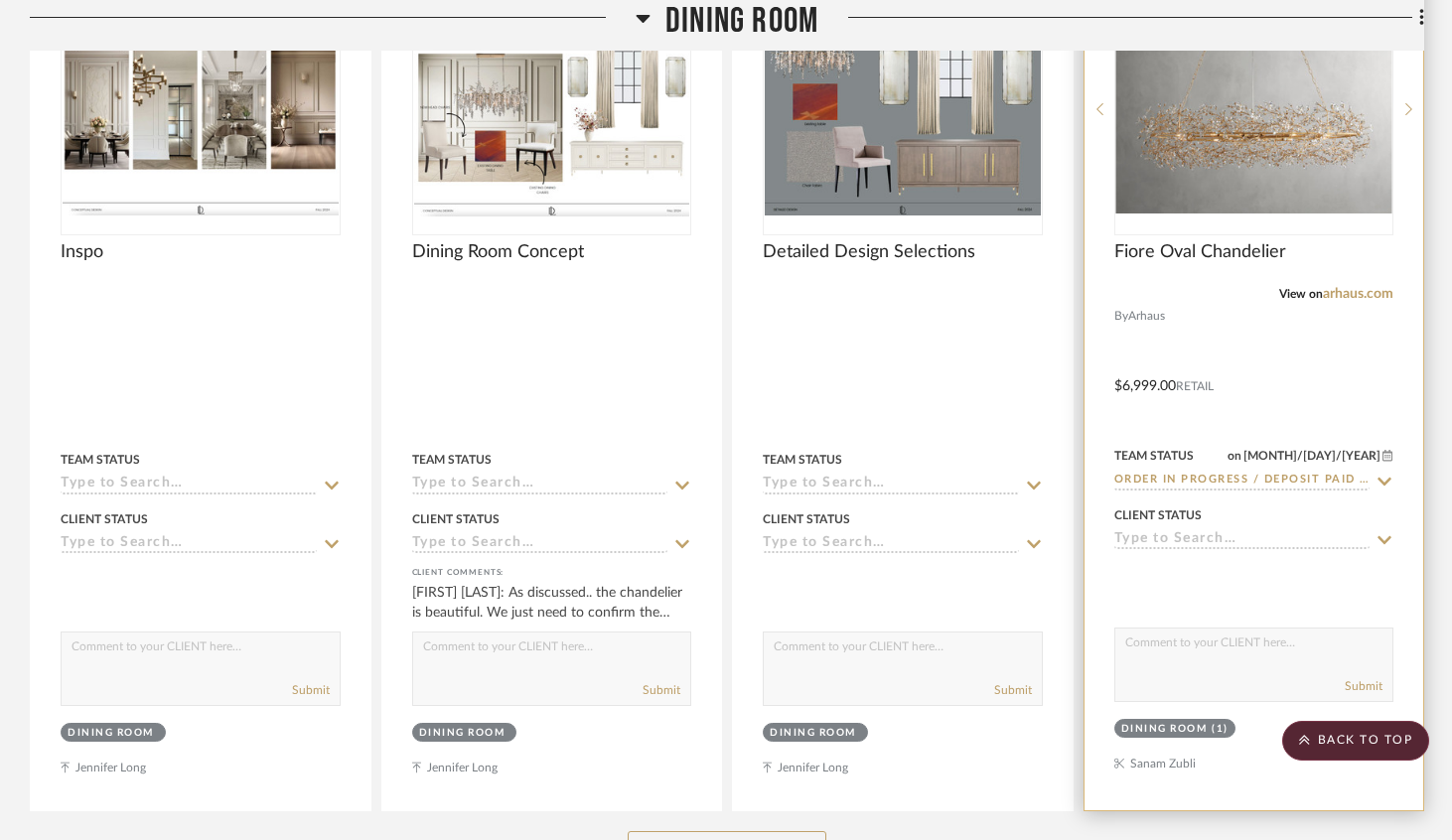 click at bounding box center [1254, 109] 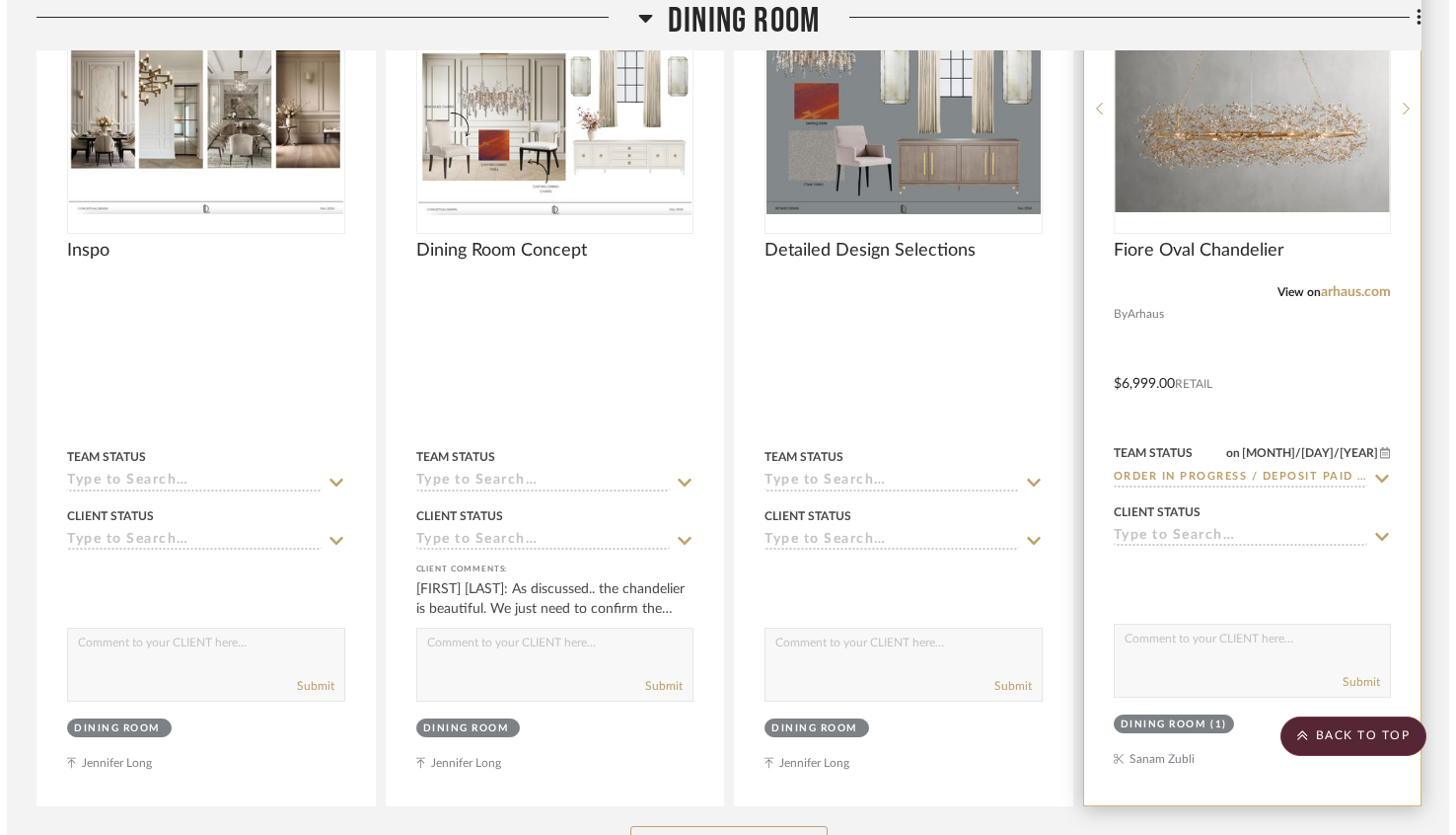 scroll, scrollTop: 0, scrollLeft: 0, axis: both 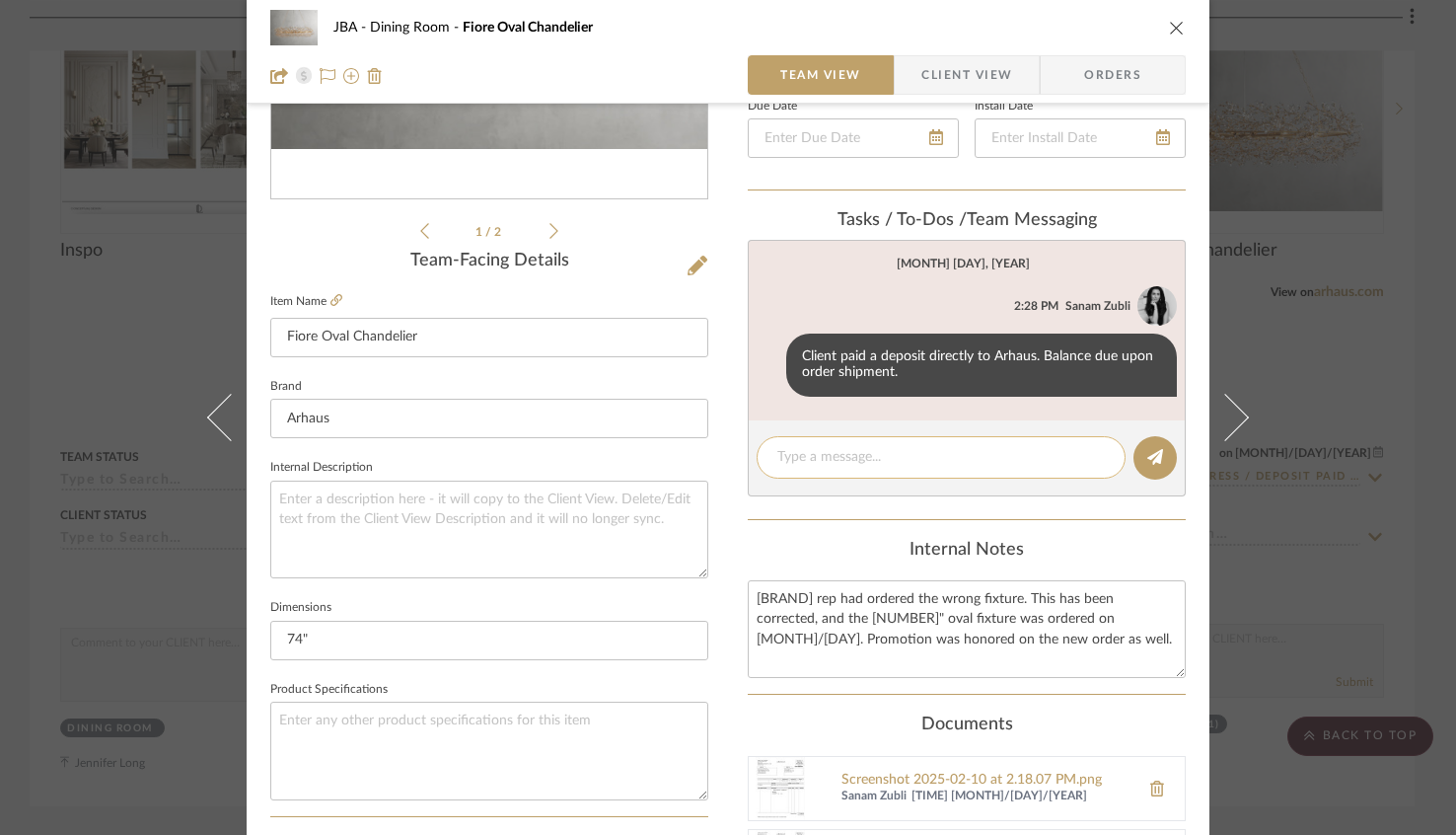 click 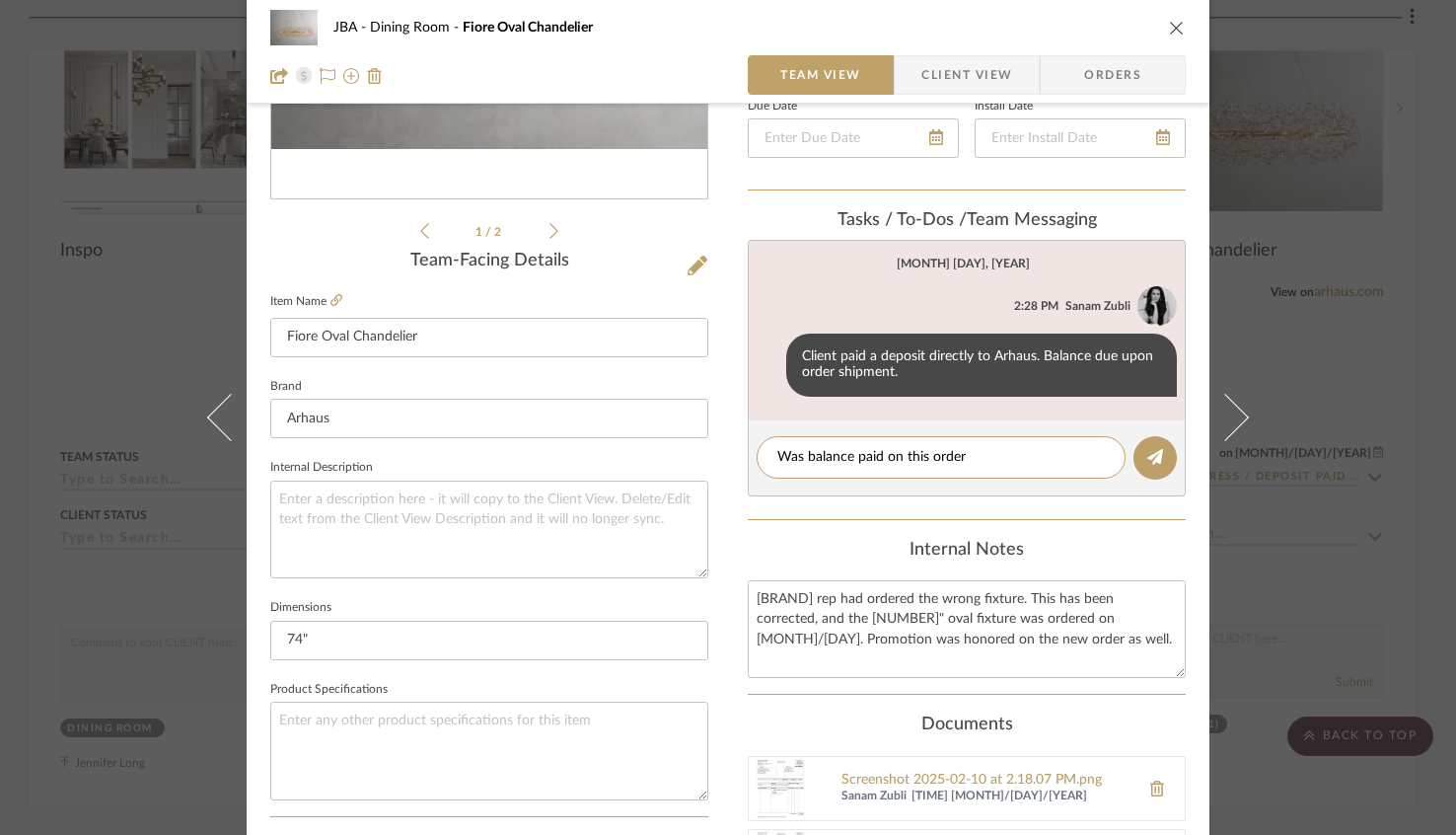 type on "Was balance paid on this order?" 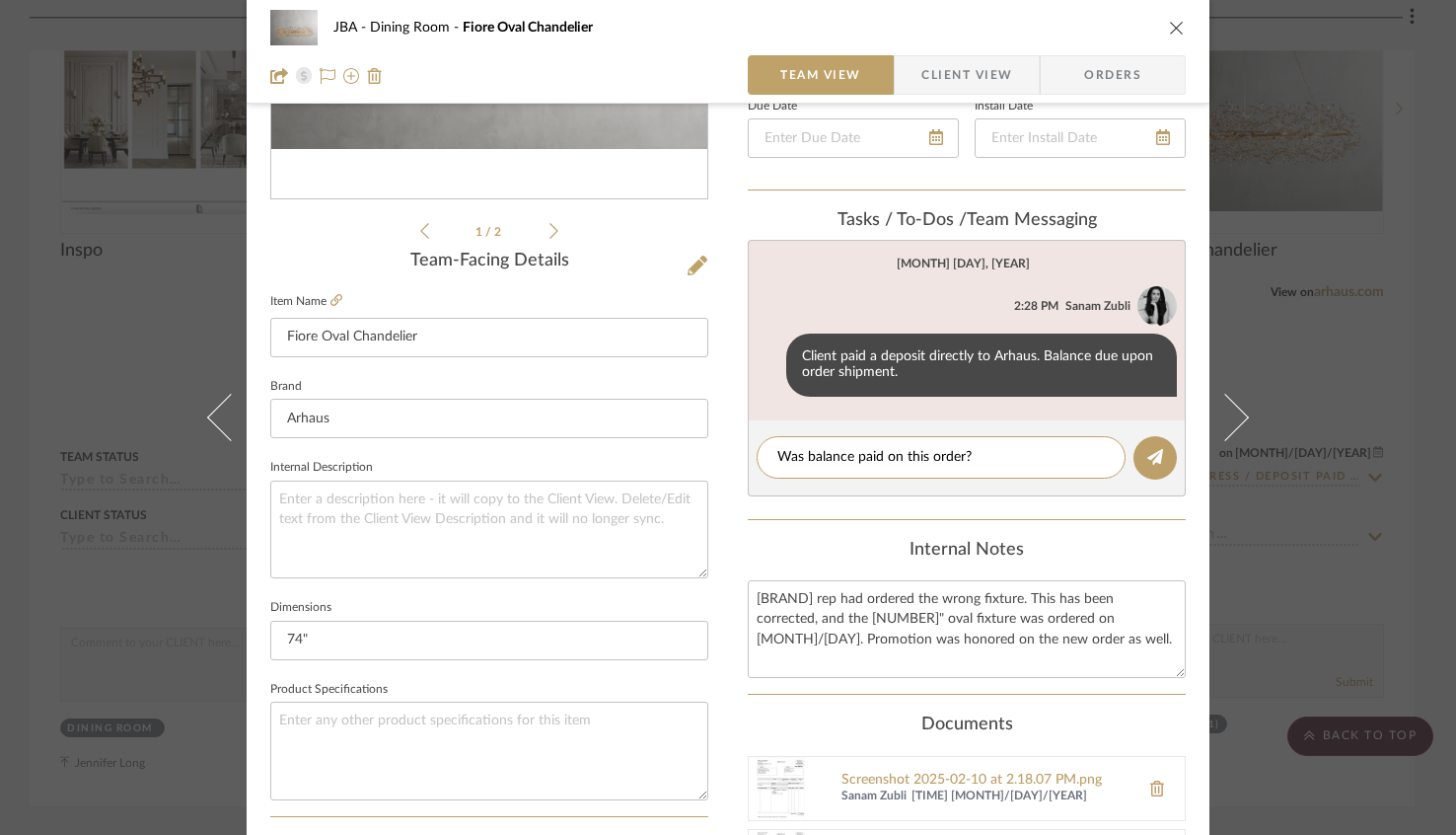 type 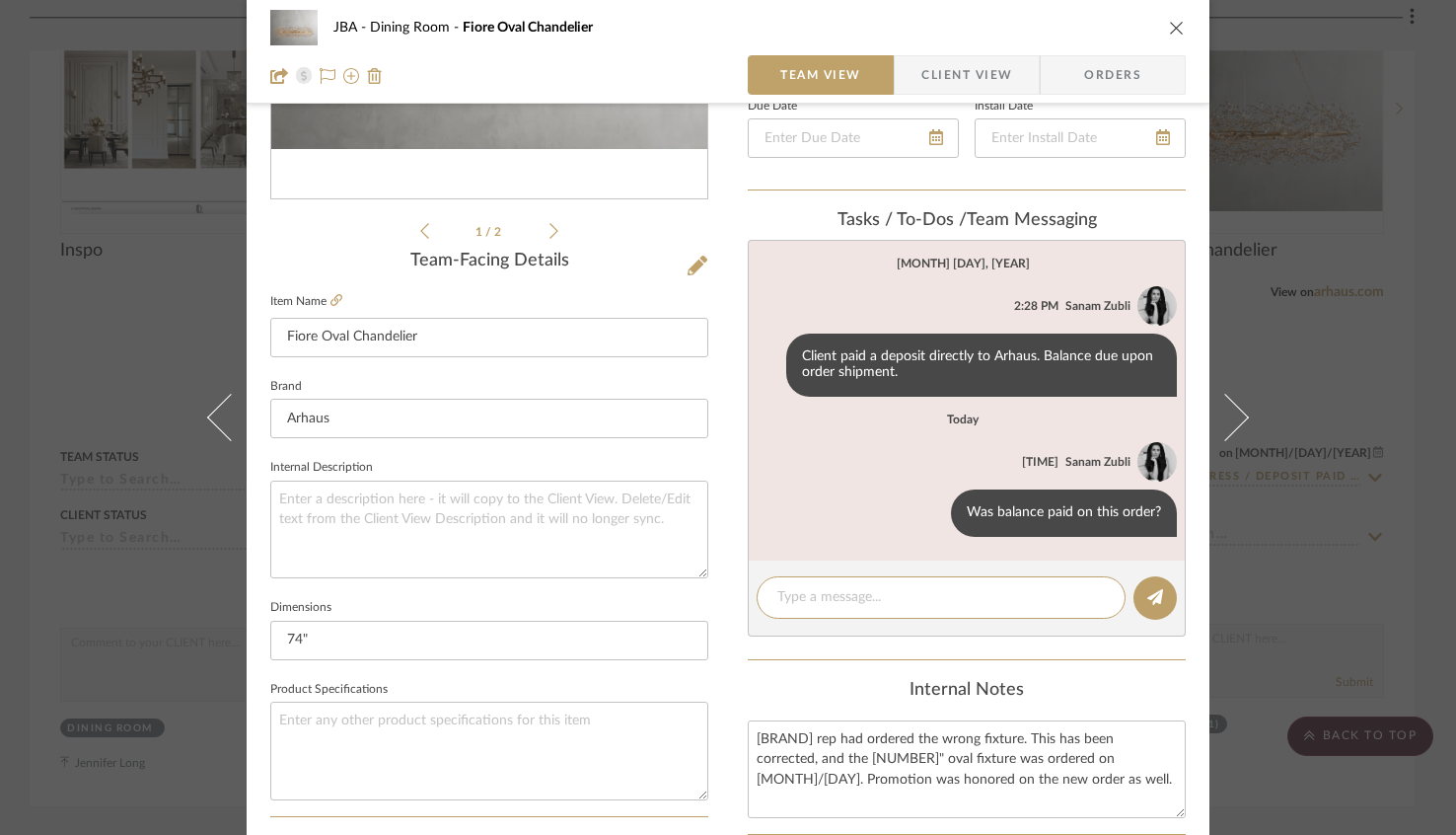 click on "[DOCUMENT_NAME] Team View Client View Orders [NUMBER] / [NUMBER]  Team-Facing Details   Item Name  Fiore Oval Chandelier  Brand  Arhaus  Internal Description   Dimensions  [NUMBER]"  Product Specifications   Item Costs   View Budget   Markup %  [NUMBER]%  Unit Cost  $[MONEY]  Cost Type  Retail  Client Unit Price   $[MONEY]   Quantity  [NUMBER]  Unit Type  Each  Subtotal   $[MONEY]   Tax %  [NUMBER]%  Total Tax   $[MONEY]   Shipping Cost  $[MONEY]  Ship. Markup %  [NUMBER]% Taxable  Total Shipping   $[MONEY]  Total Client Price  $[MONEY]  Your Cost  $[MONEY]  Your Margin  $[MONEY]  Content here copies to Client View - confirm visibility there.  Show in Client Dashboard   Include in Budget   View Budget  Team Status on [MONTH]/[DAY]/[YEAR] [MONTH]/[DAY]/[YEAR] Order in Progress / Deposit Paid / Balance due  Lead Time  In Stock Weeks  Est. Min   Est. Max   Due Date   Install Date  Tasks / To-Dos /  team Messaging [MONTH] [DAY], [YEAR]  [FIRST] [LAST]   [TIME]  Client paid a deposit directly to Arhaus. Balance due upon order shipment. Today  [FIRST] [LAST]   [TIME]  ( [NUMBER] )" at bounding box center [728, 418] 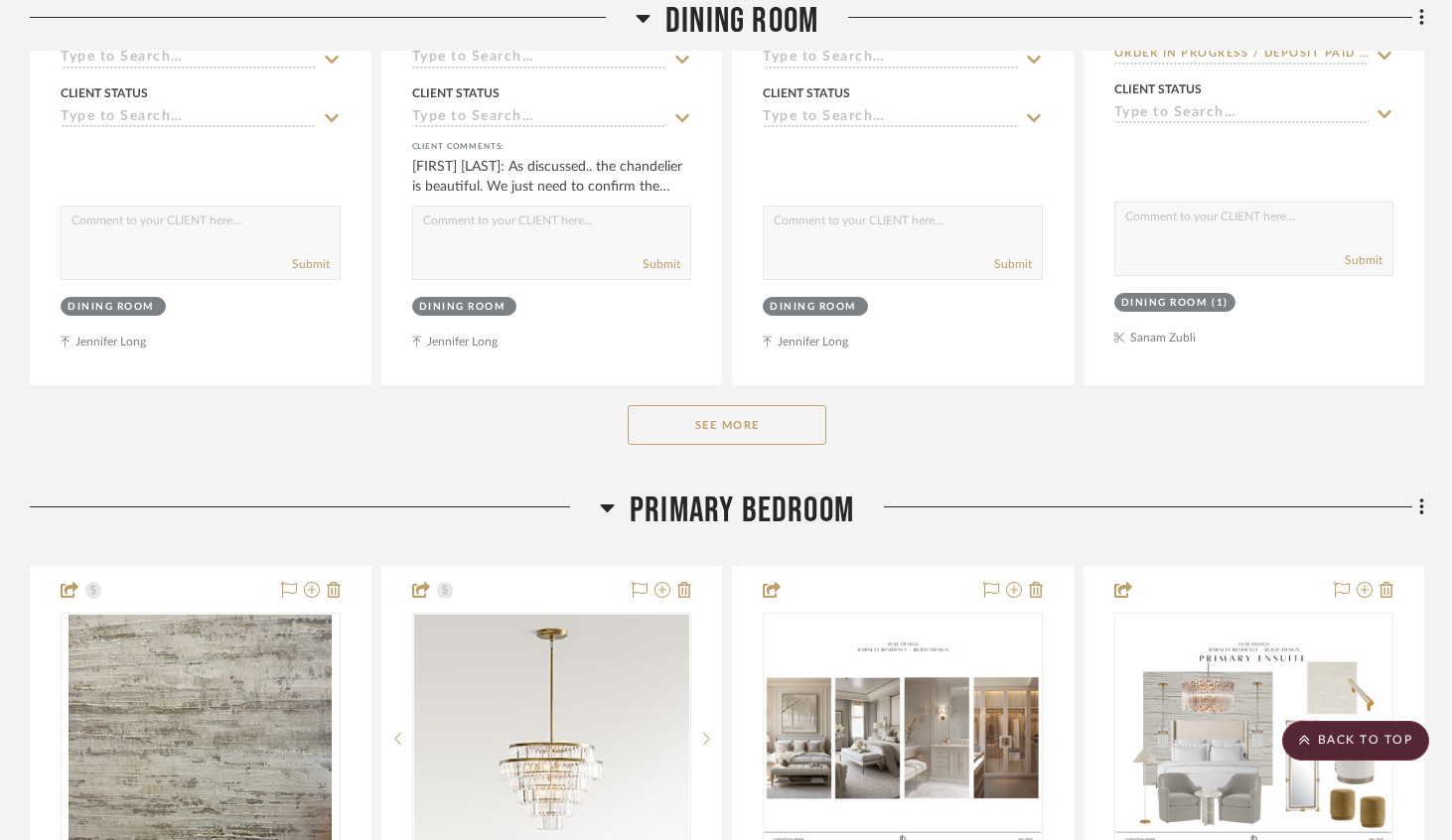 scroll, scrollTop: 18729, scrollLeft: 0, axis: vertical 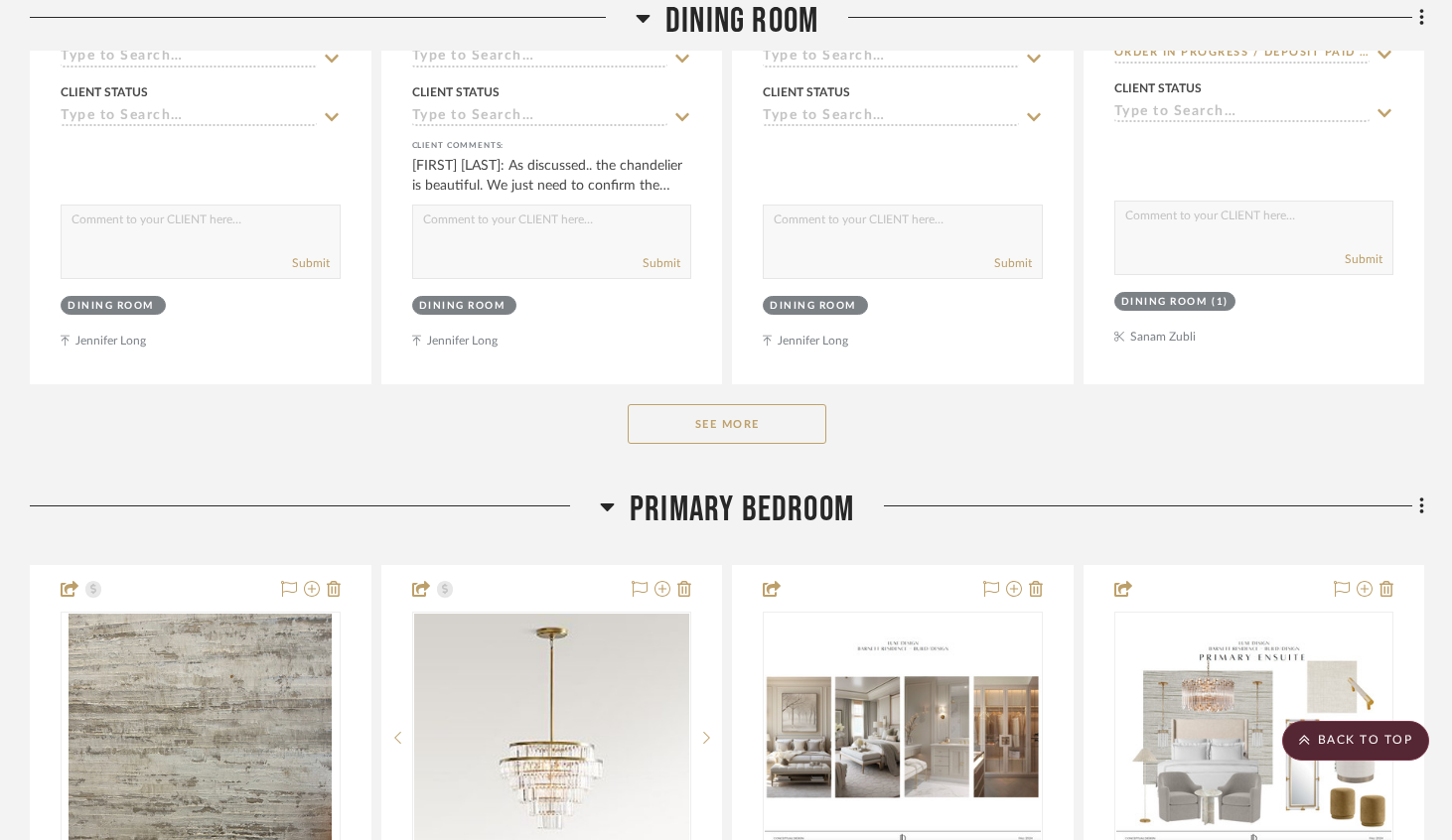 click on "See More" 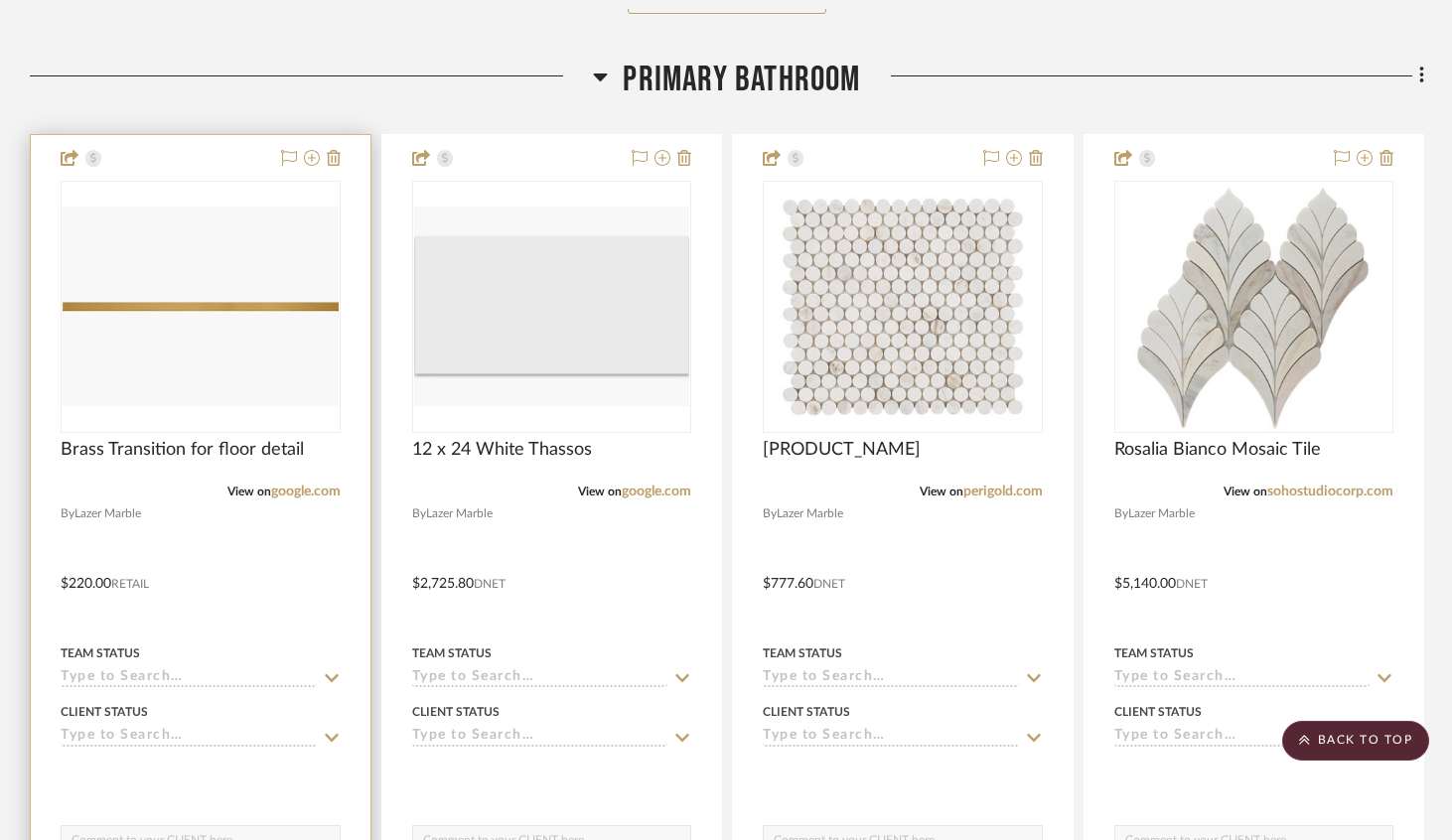 scroll, scrollTop: 23085, scrollLeft: 0, axis: vertical 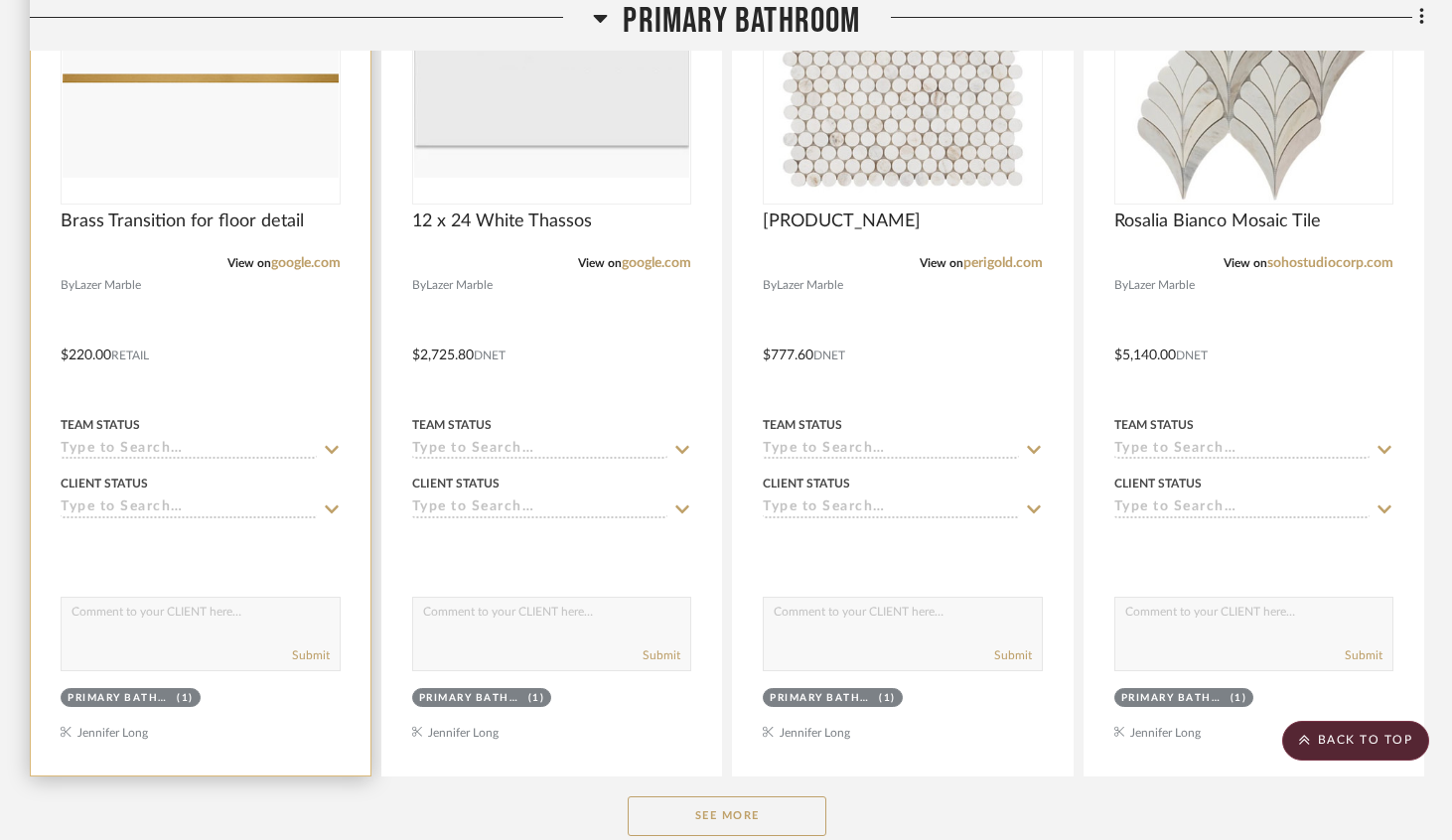 click 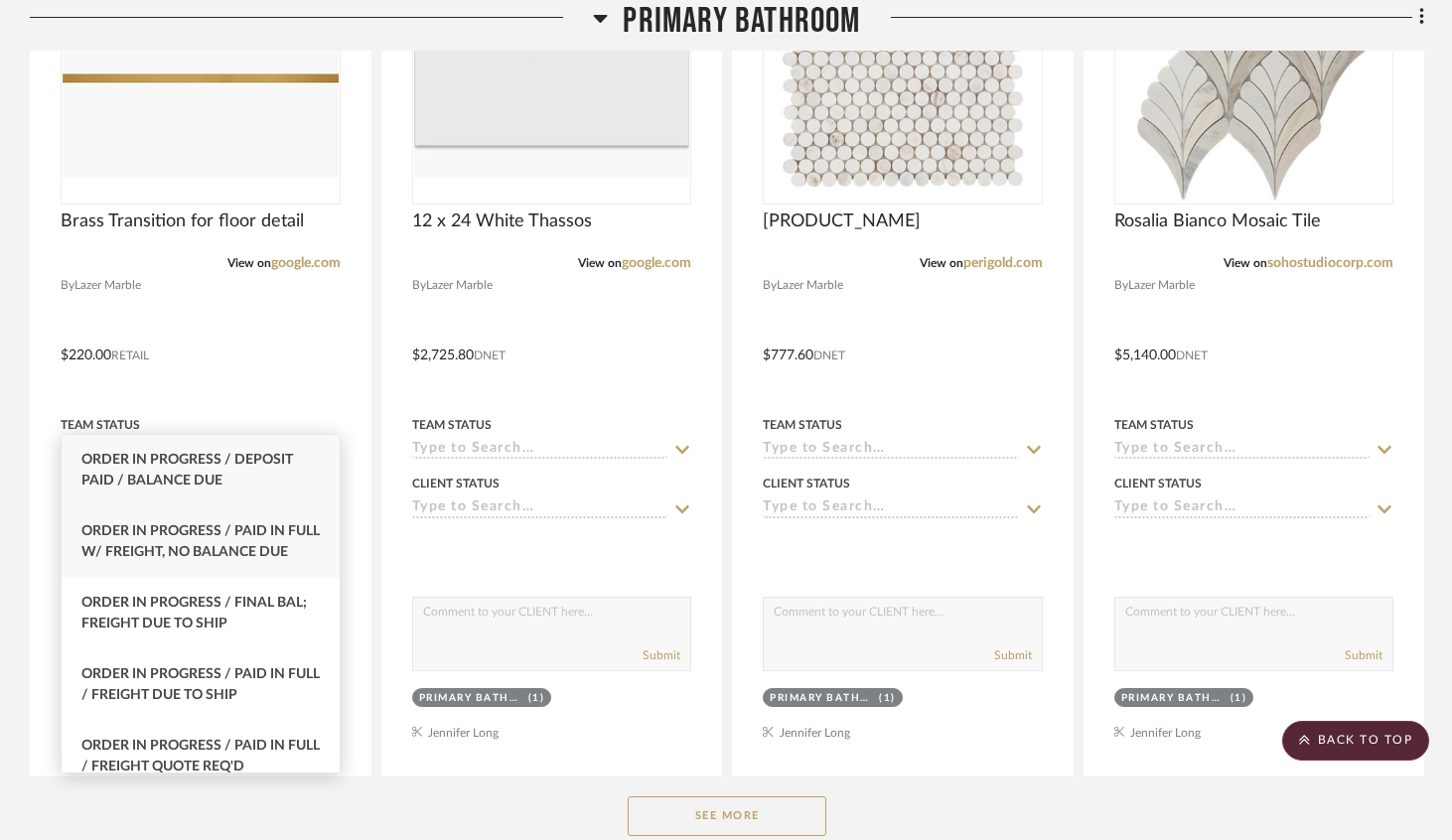 type on "order i" 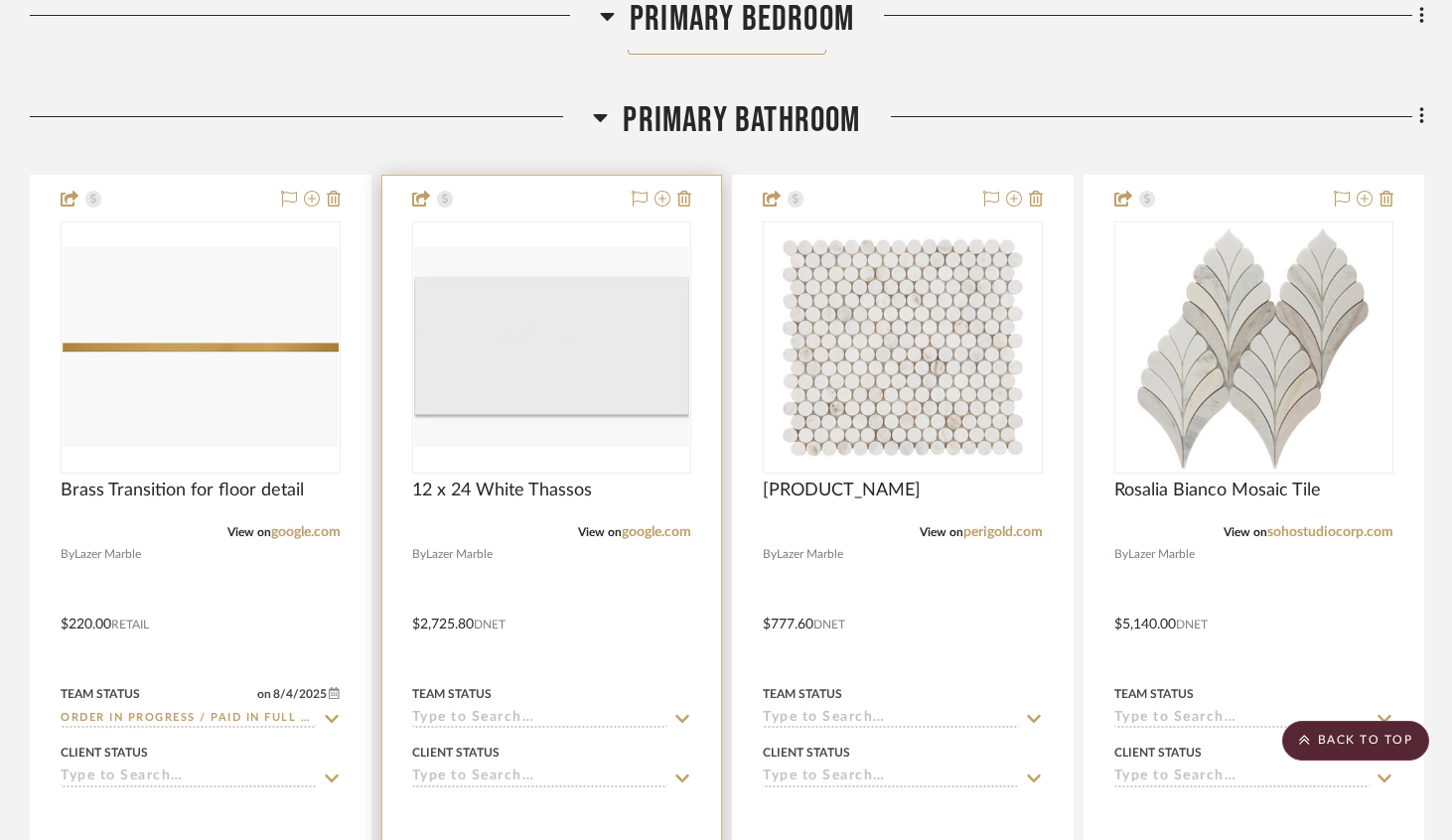 scroll, scrollTop: 22918, scrollLeft: 0, axis: vertical 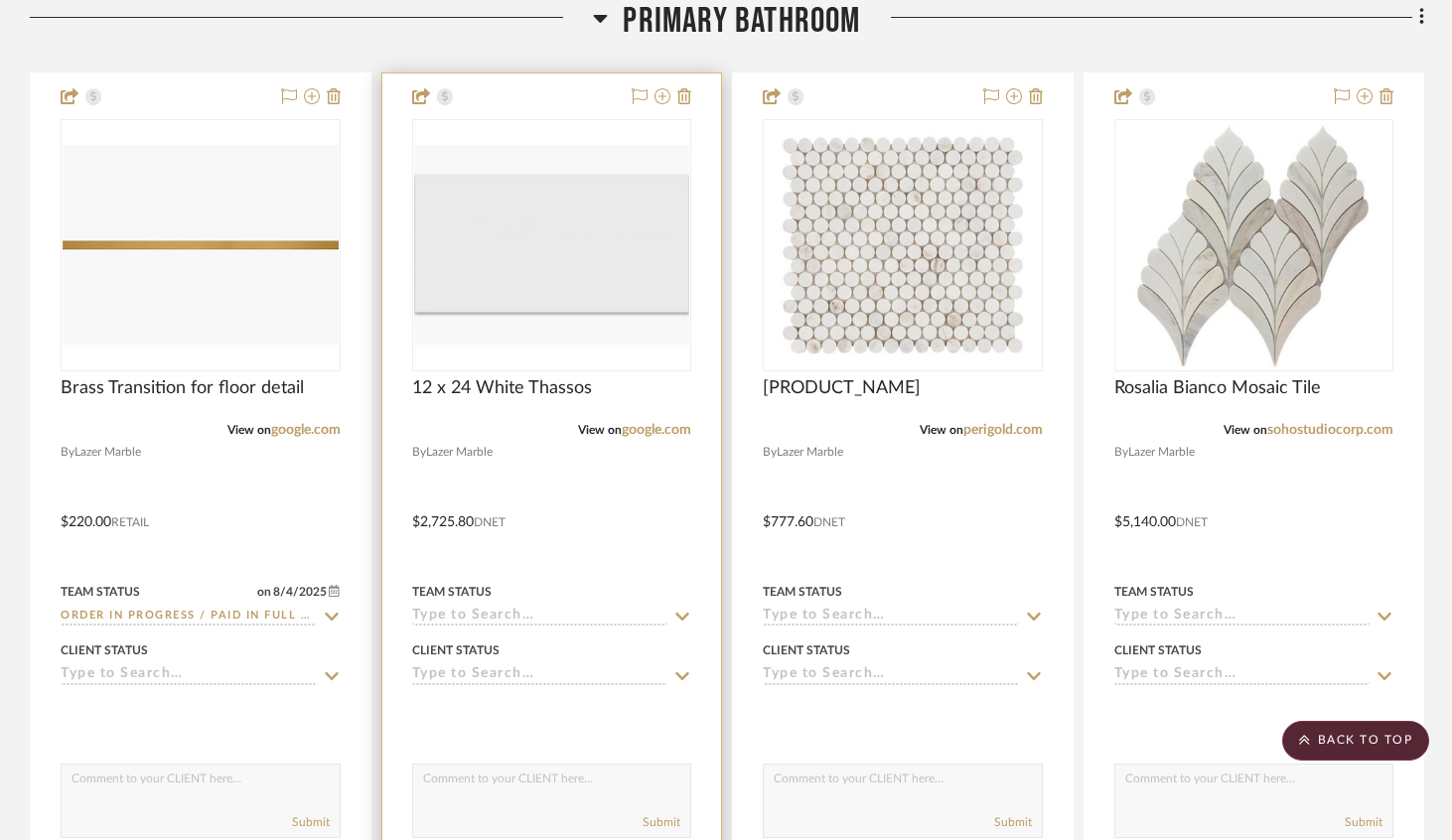 click on "Team Status" at bounding box center [552, 603] 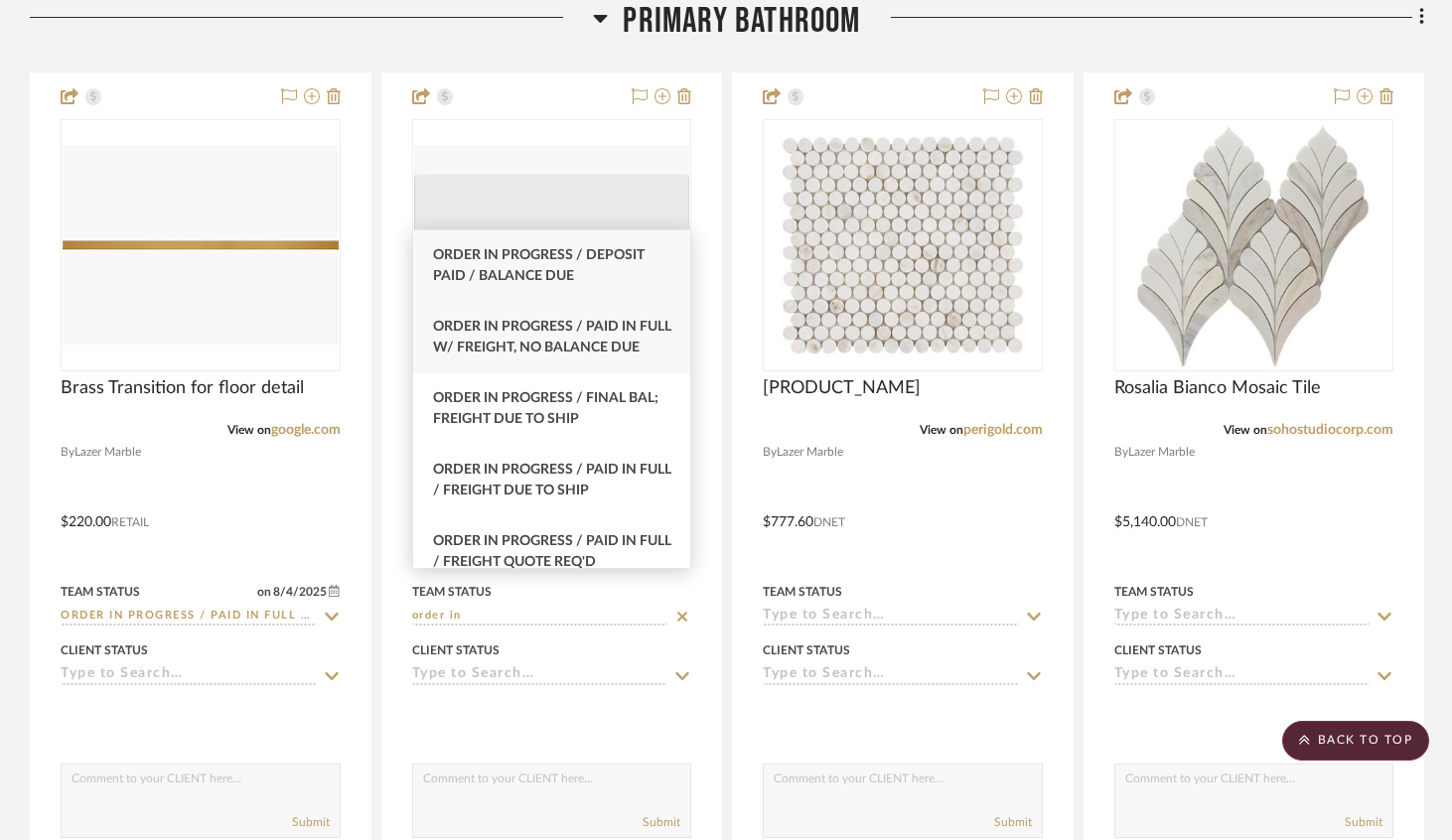 type on "order in" 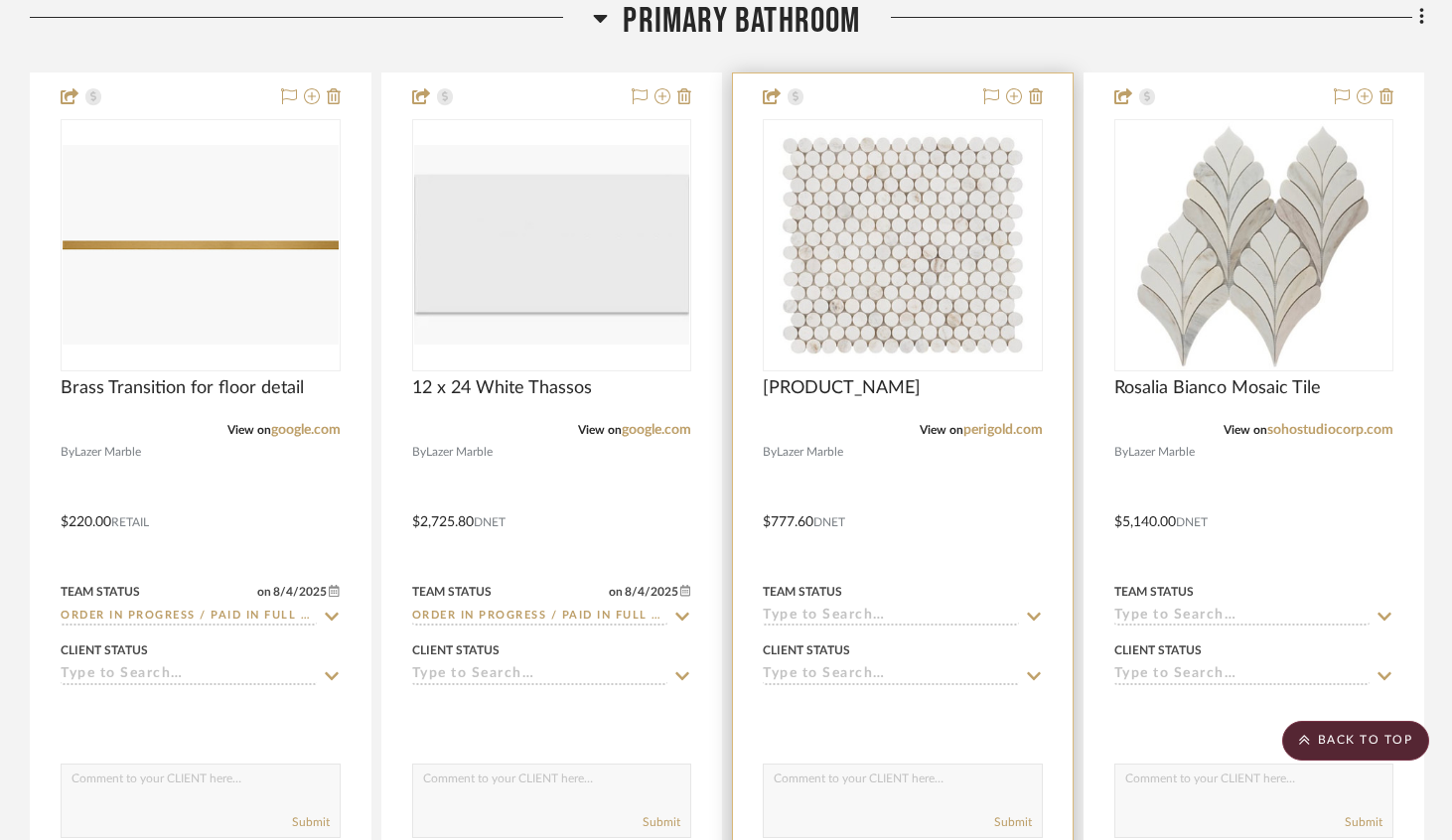 click 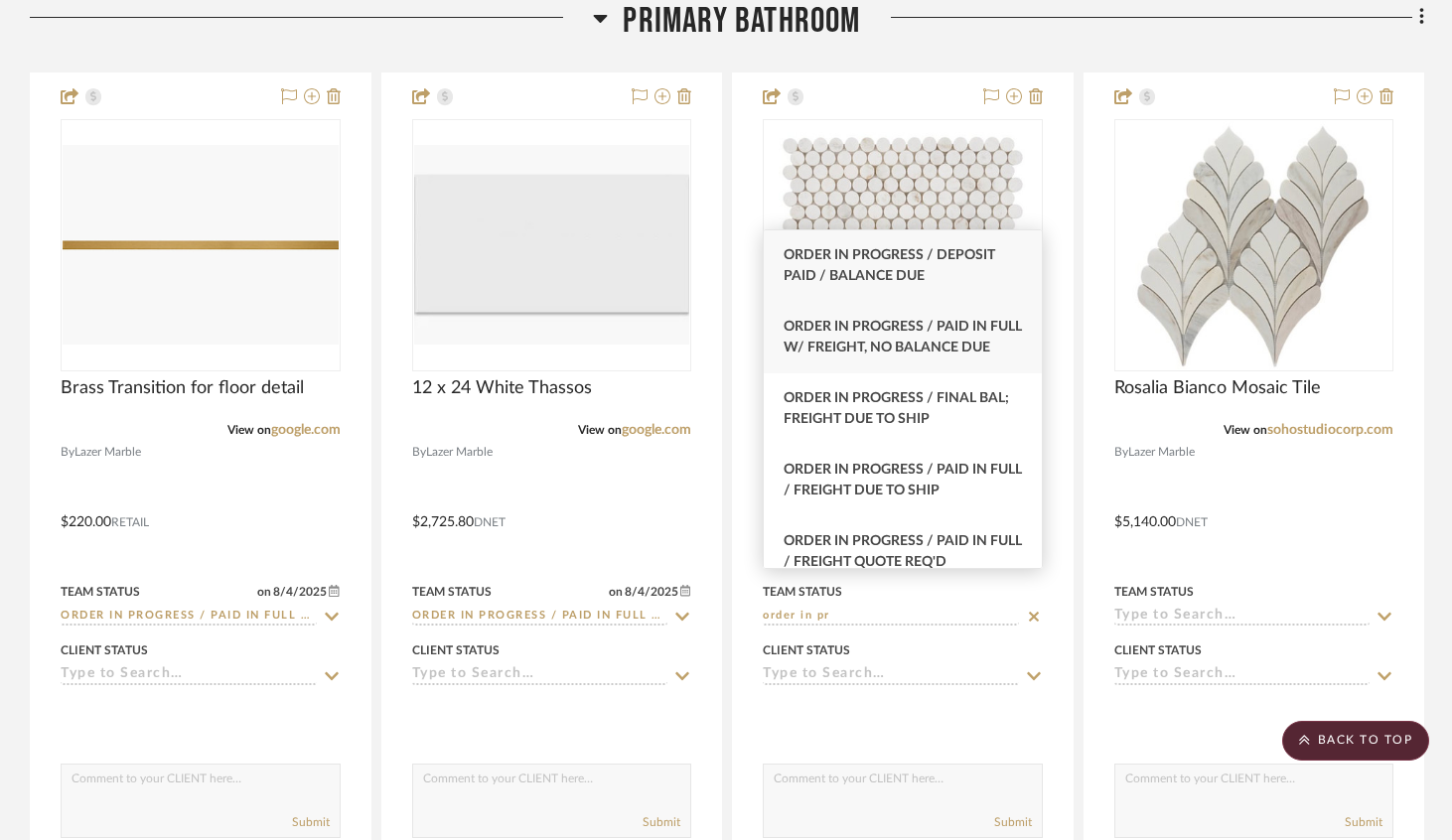 type on "order in pr" 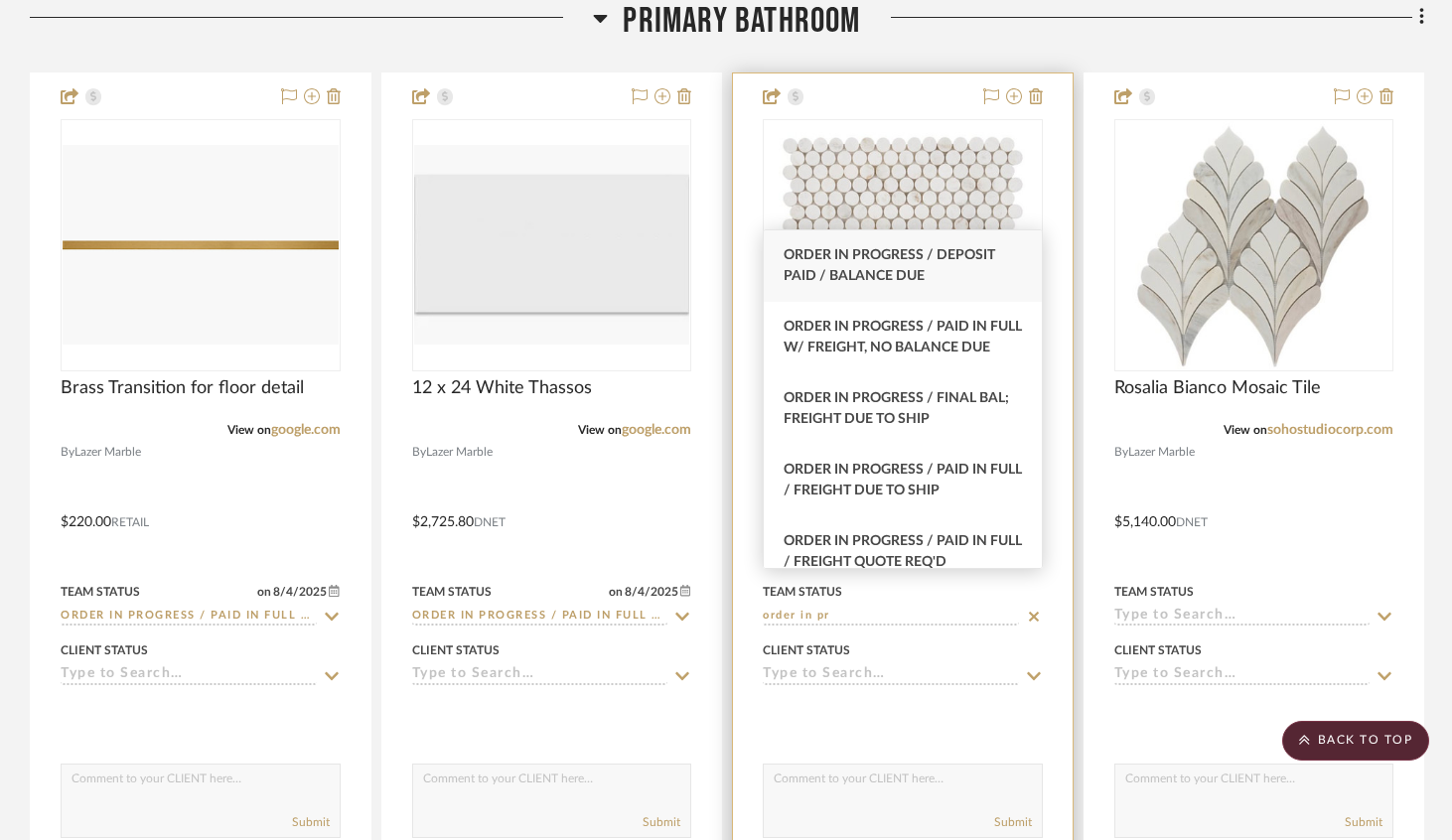 click on "Order In Progress / Paid In Full w/ Freight, No Balance due" at bounding box center (903, 337) 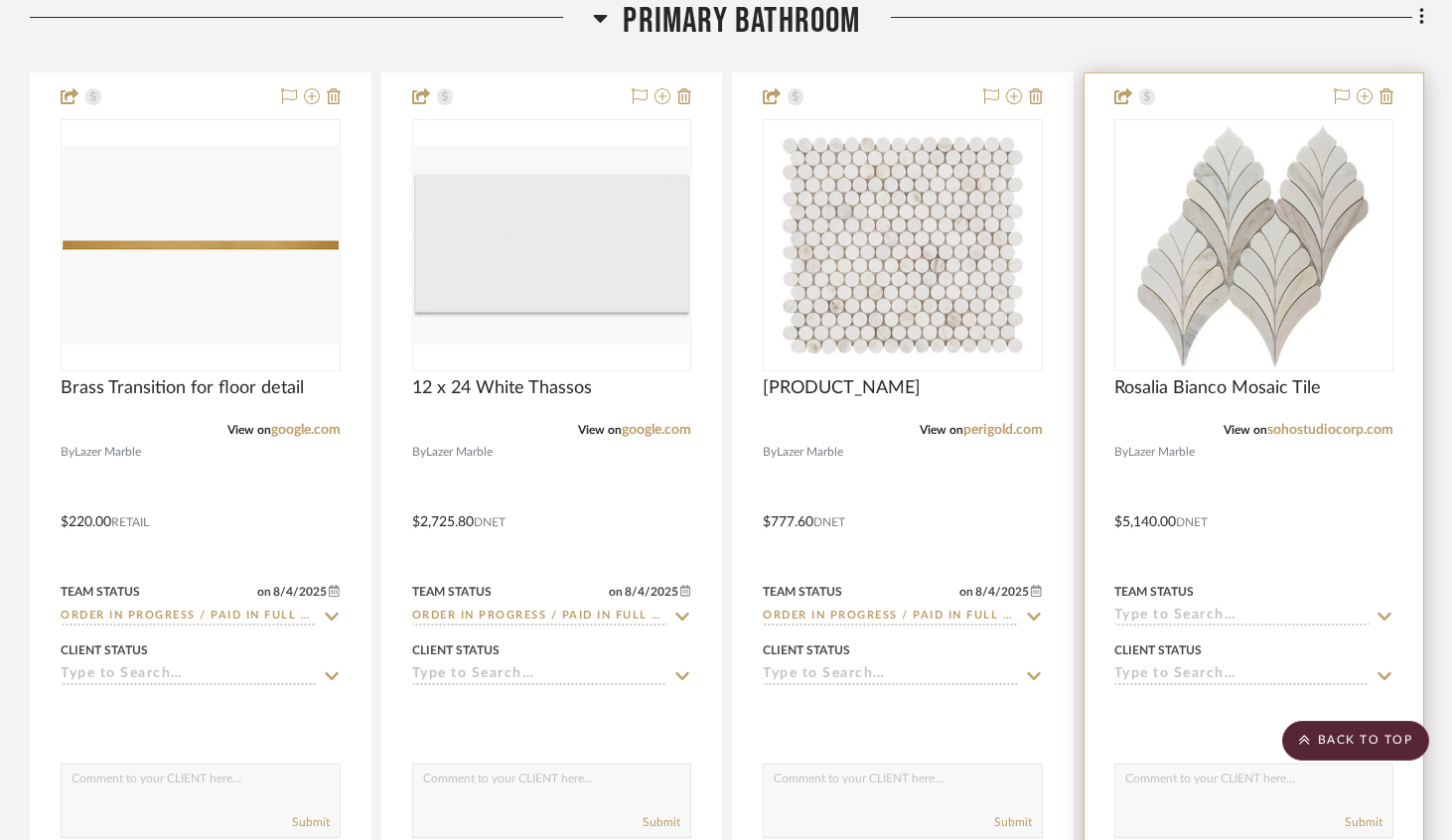 click 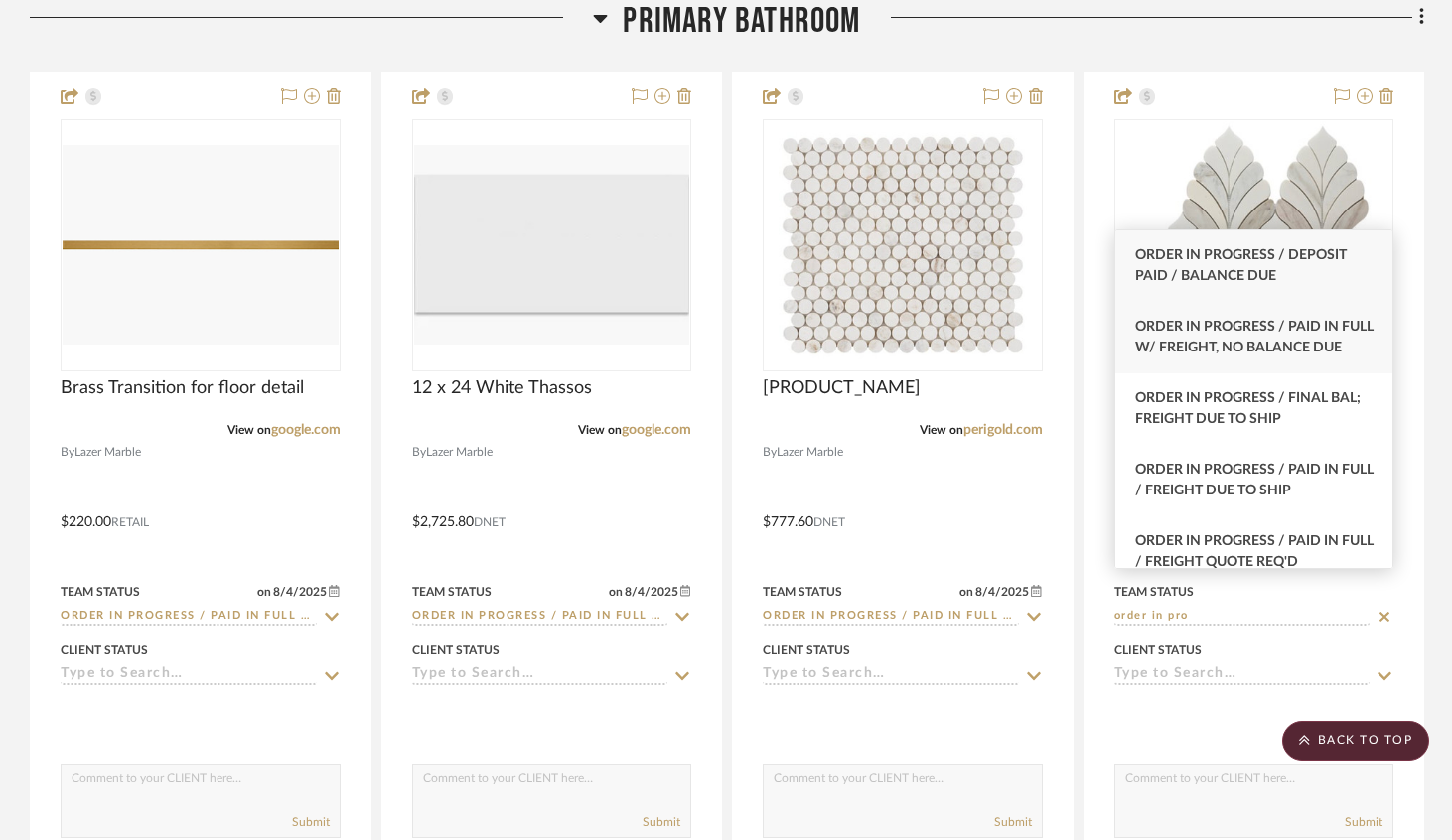 type on "order in pro" 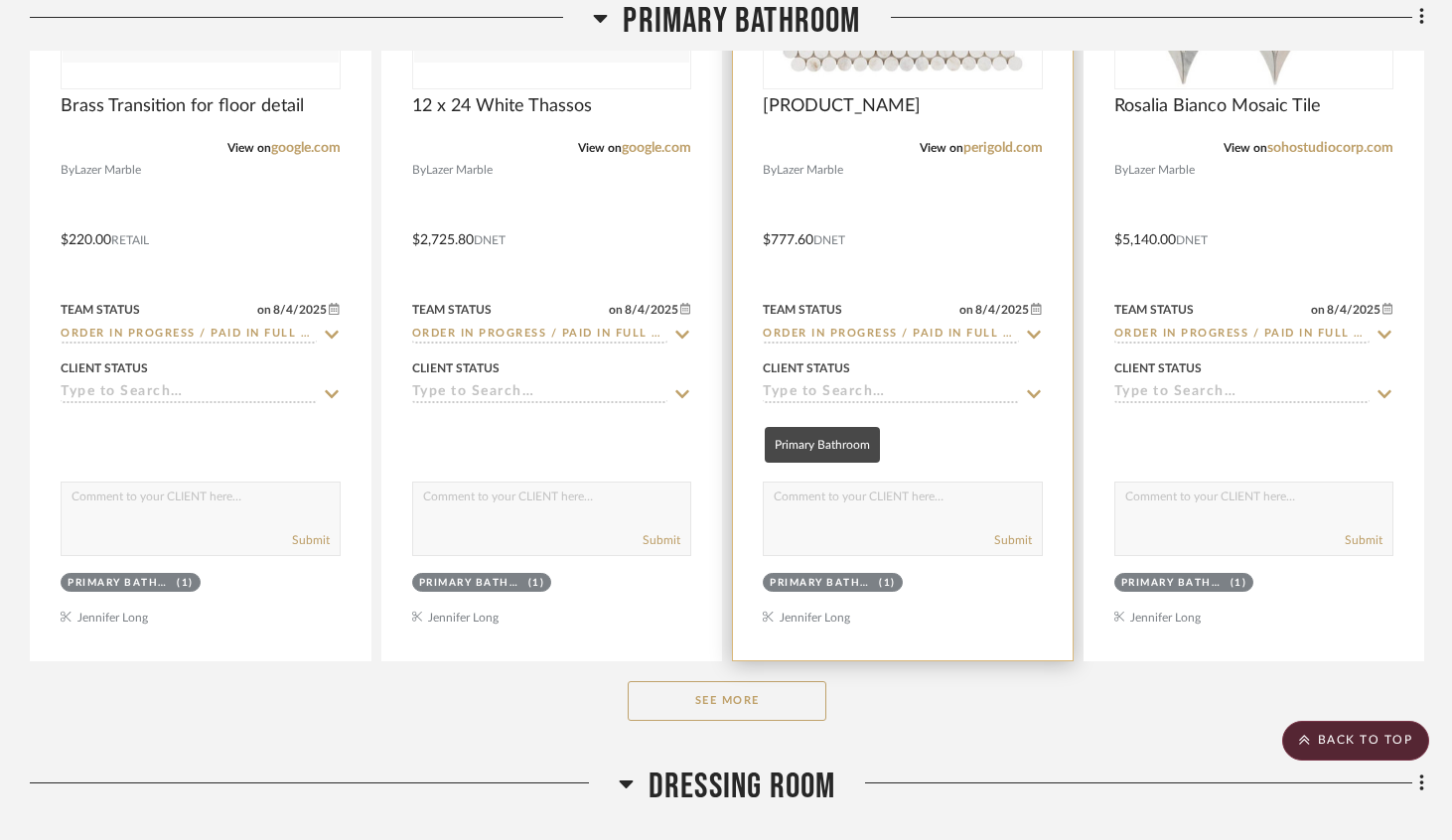 scroll, scrollTop: 23308, scrollLeft: 0, axis: vertical 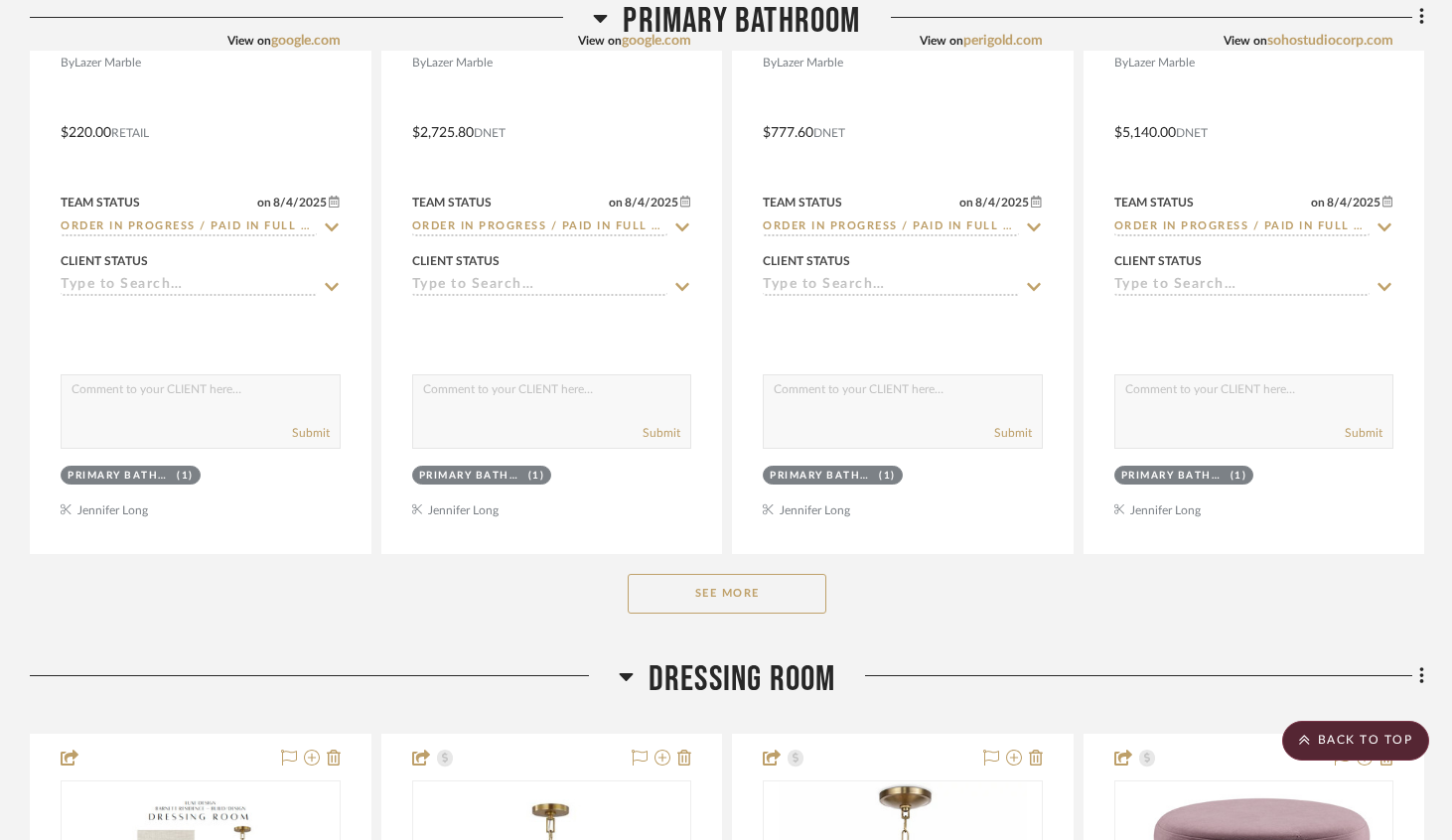 click on "See More" 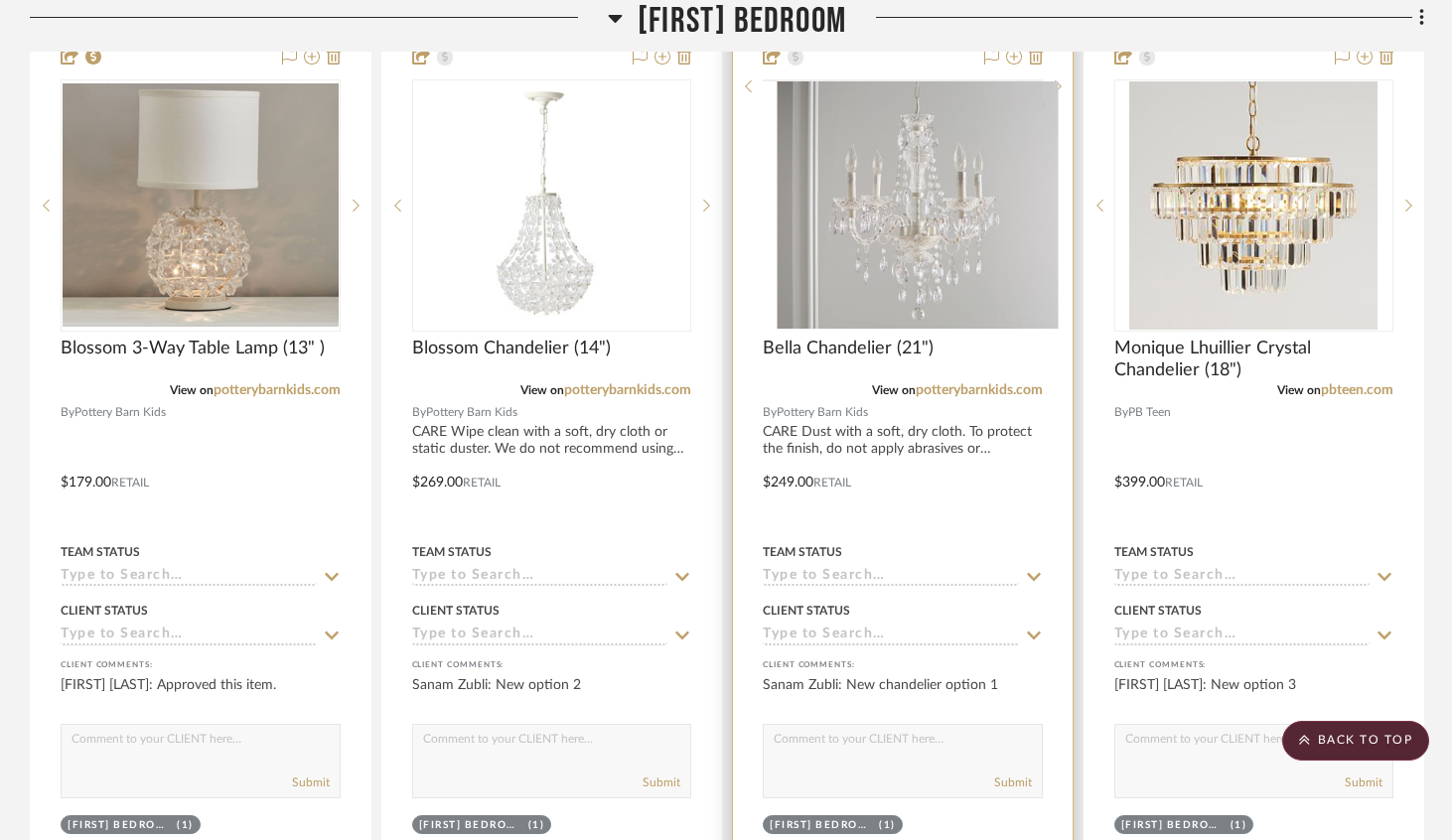 scroll, scrollTop: 38529, scrollLeft: 0, axis: vertical 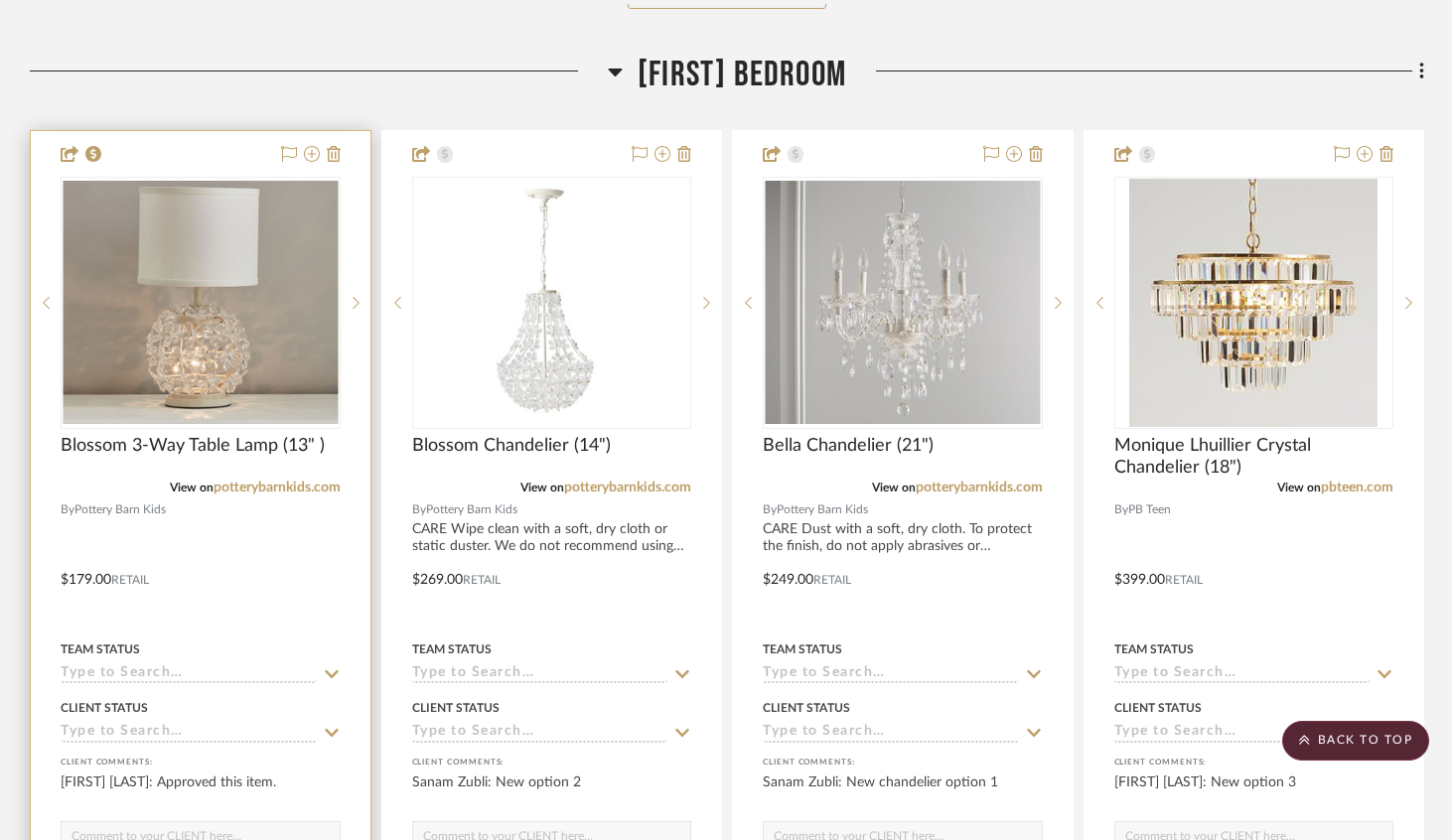 click at bounding box center [201, 302] 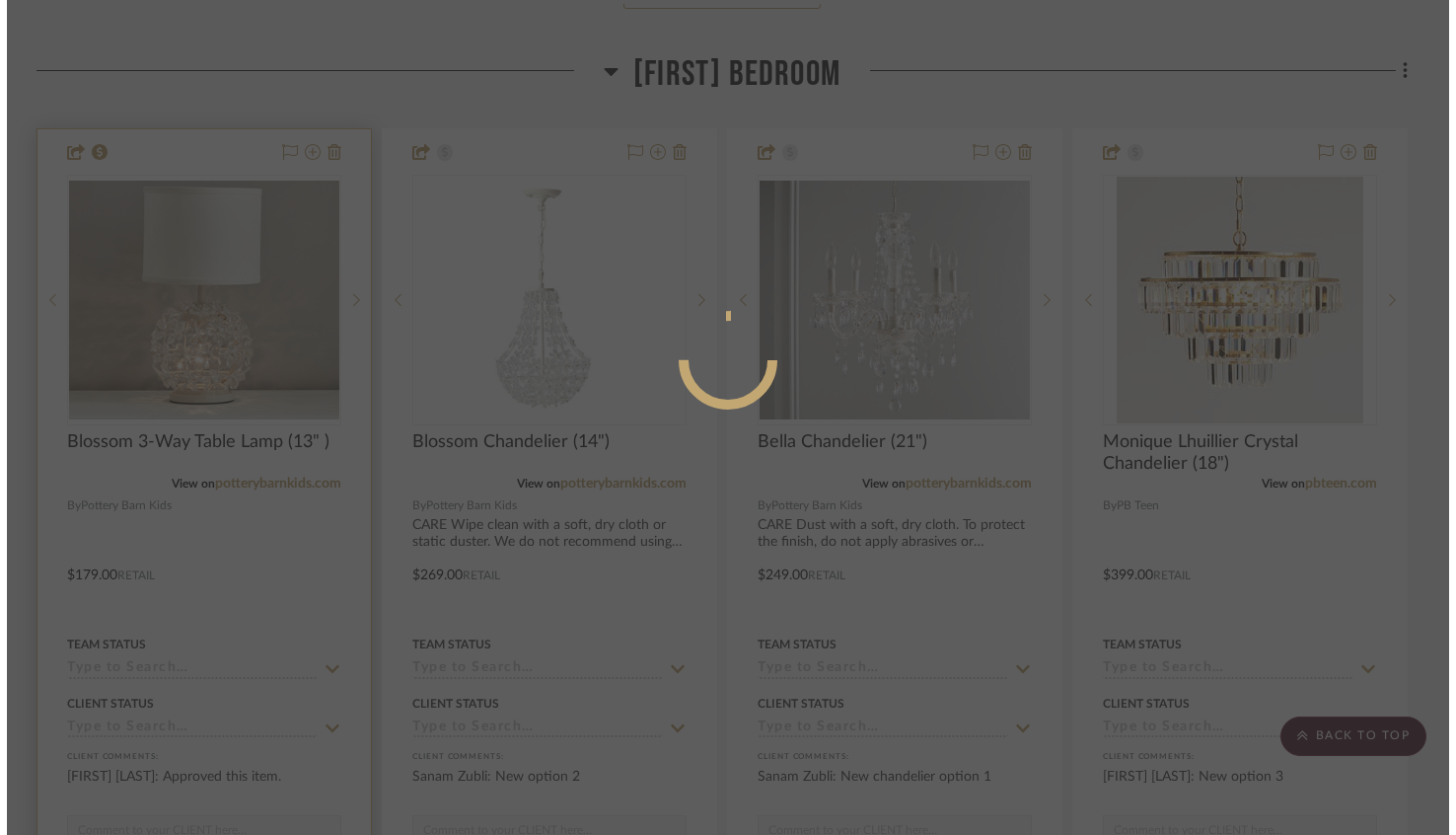 scroll, scrollTop: 0, scrollLeft: 0, axis: both 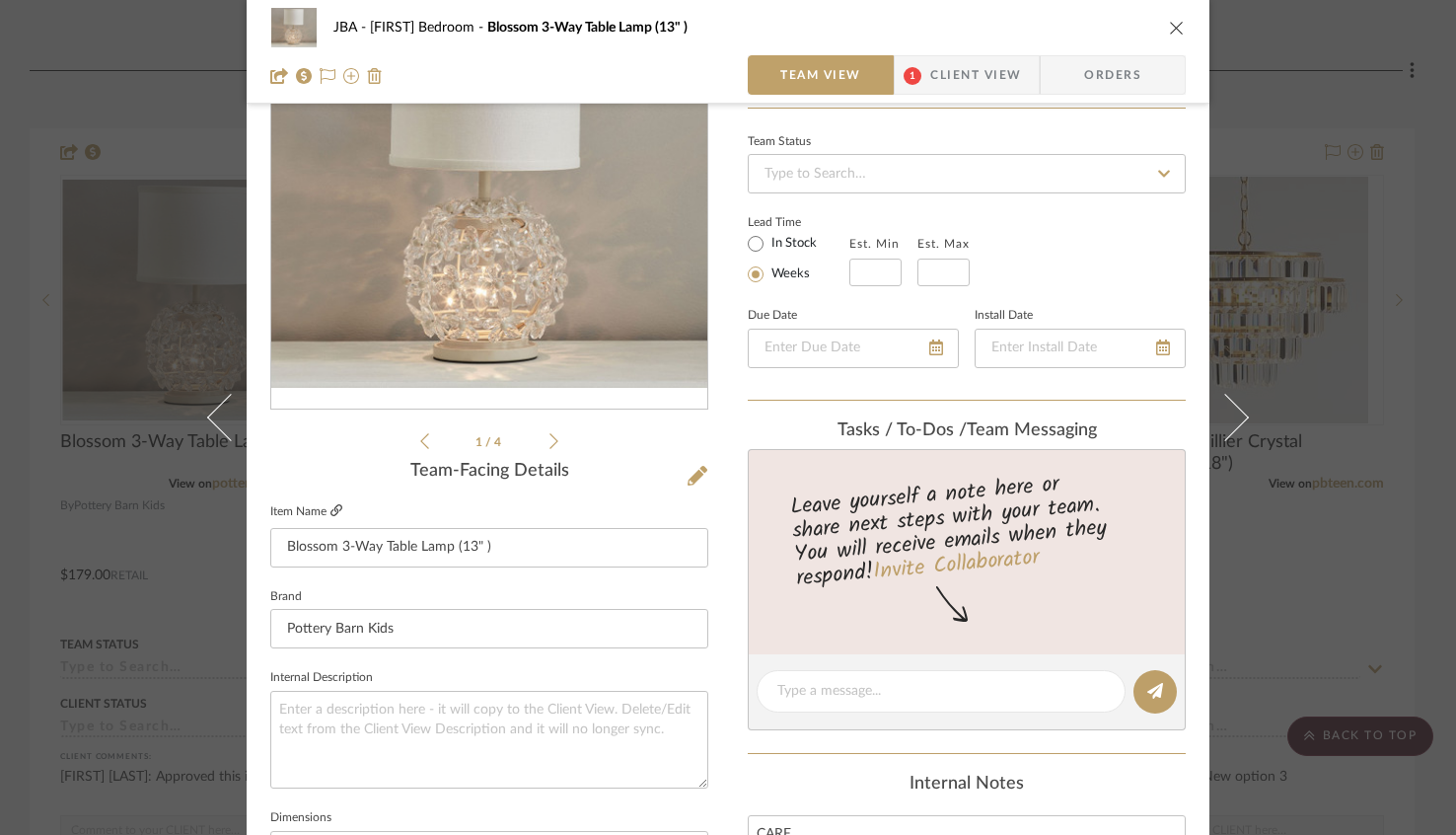 click 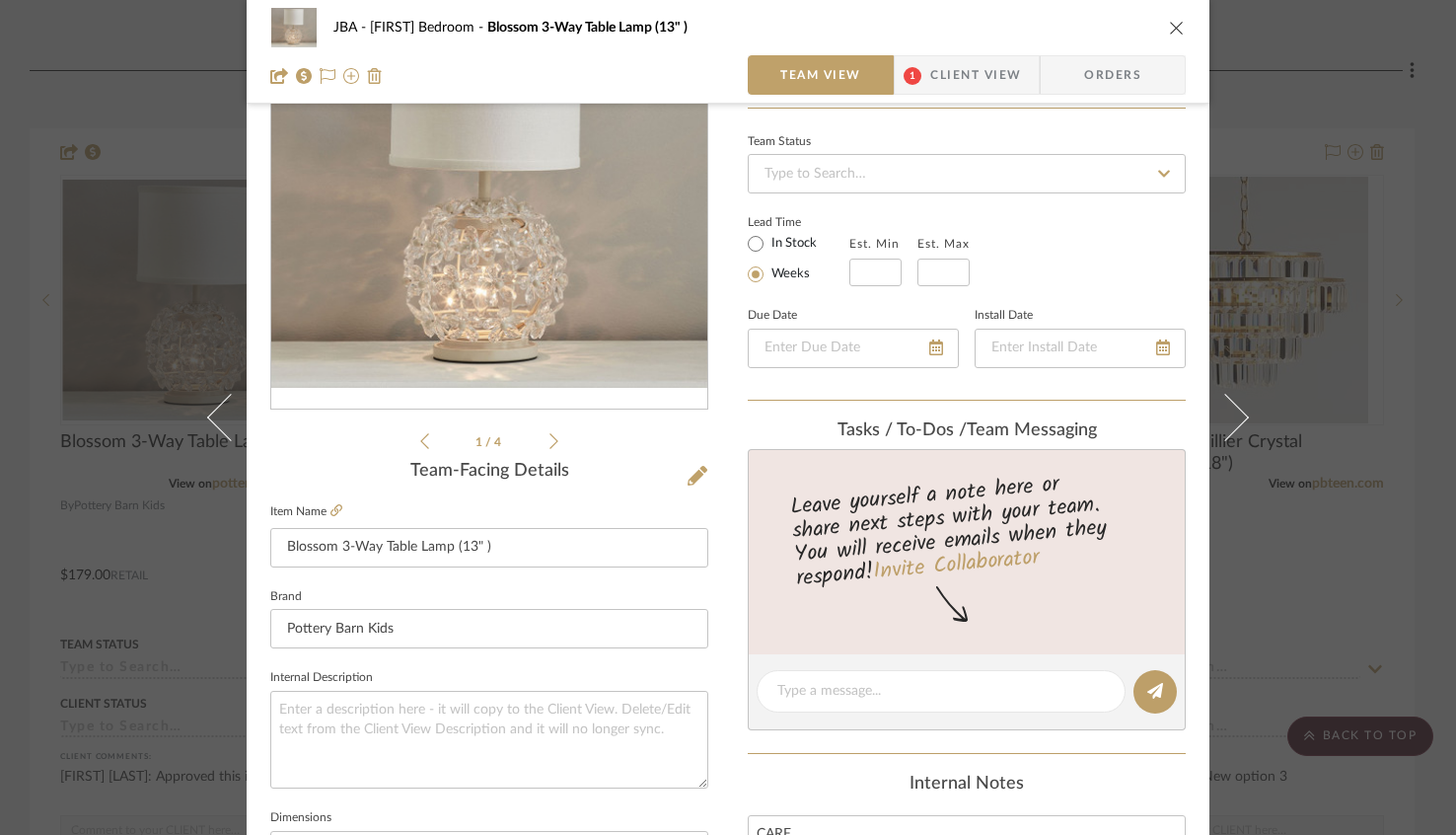 click on "Client View" at bounding box center [976, 75] 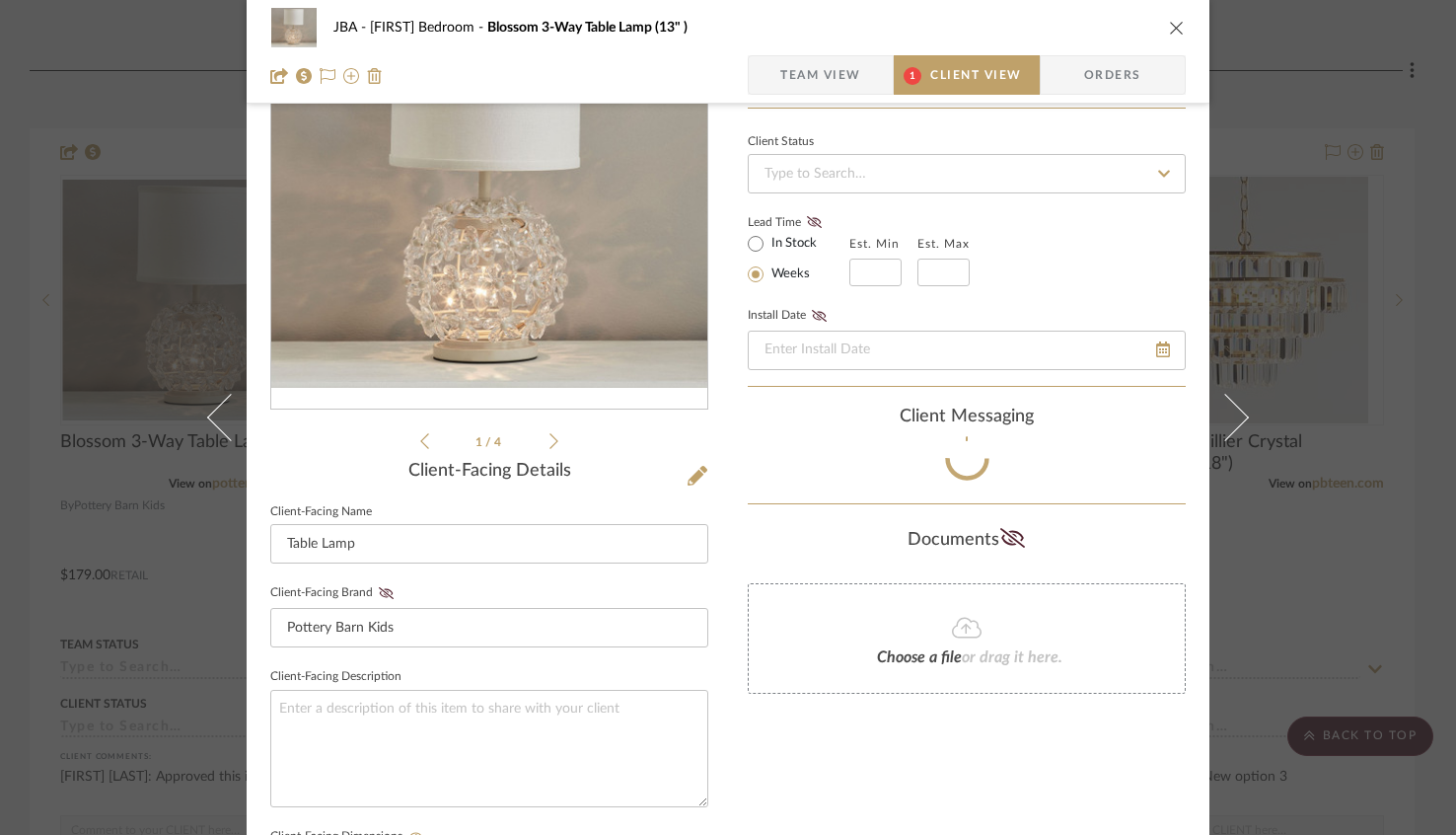 type 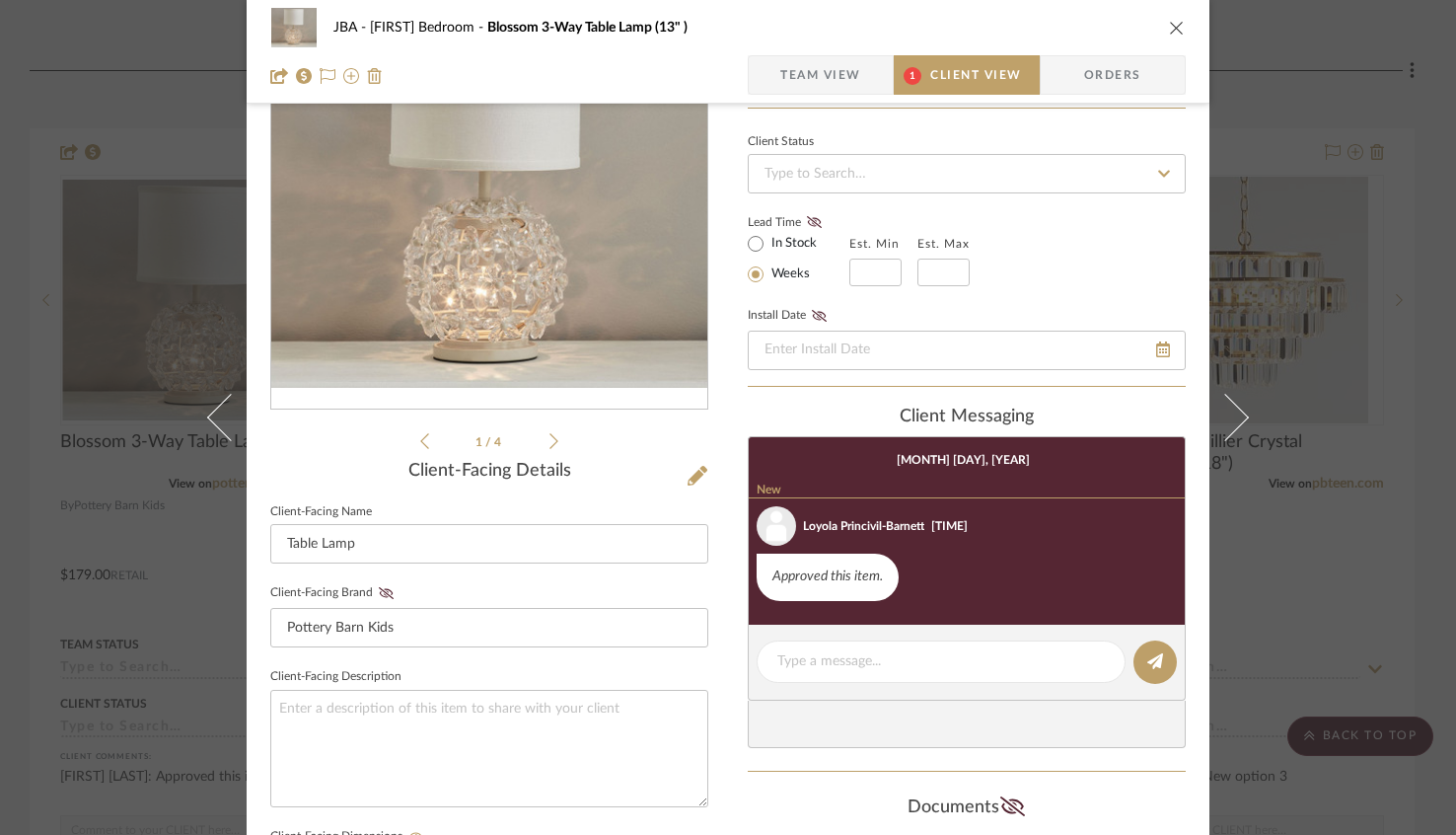 click at bounding box center [1177, 28] 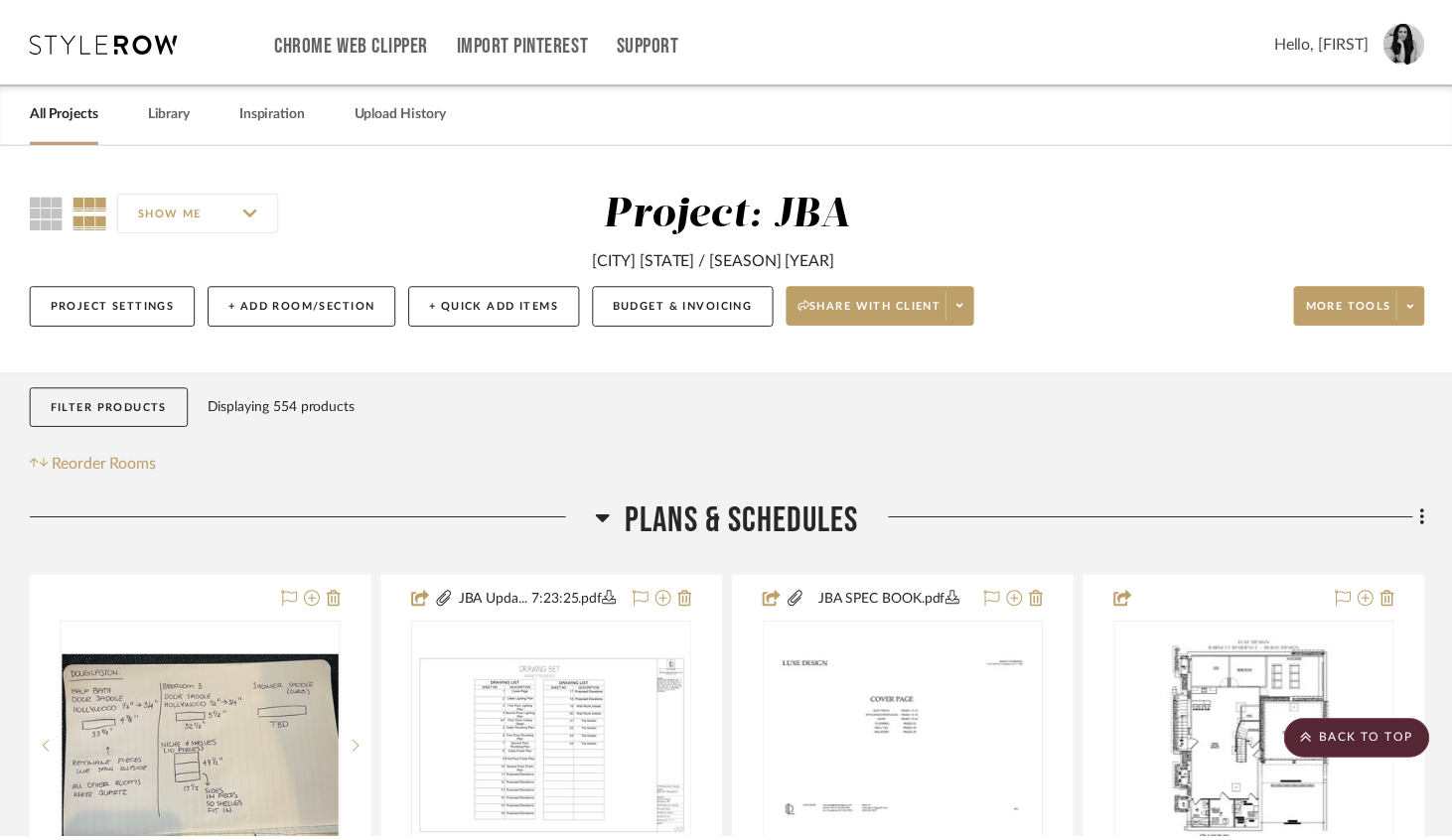 scroll, scrollTop: 38529, scrollLeft: 0, axis: vertical 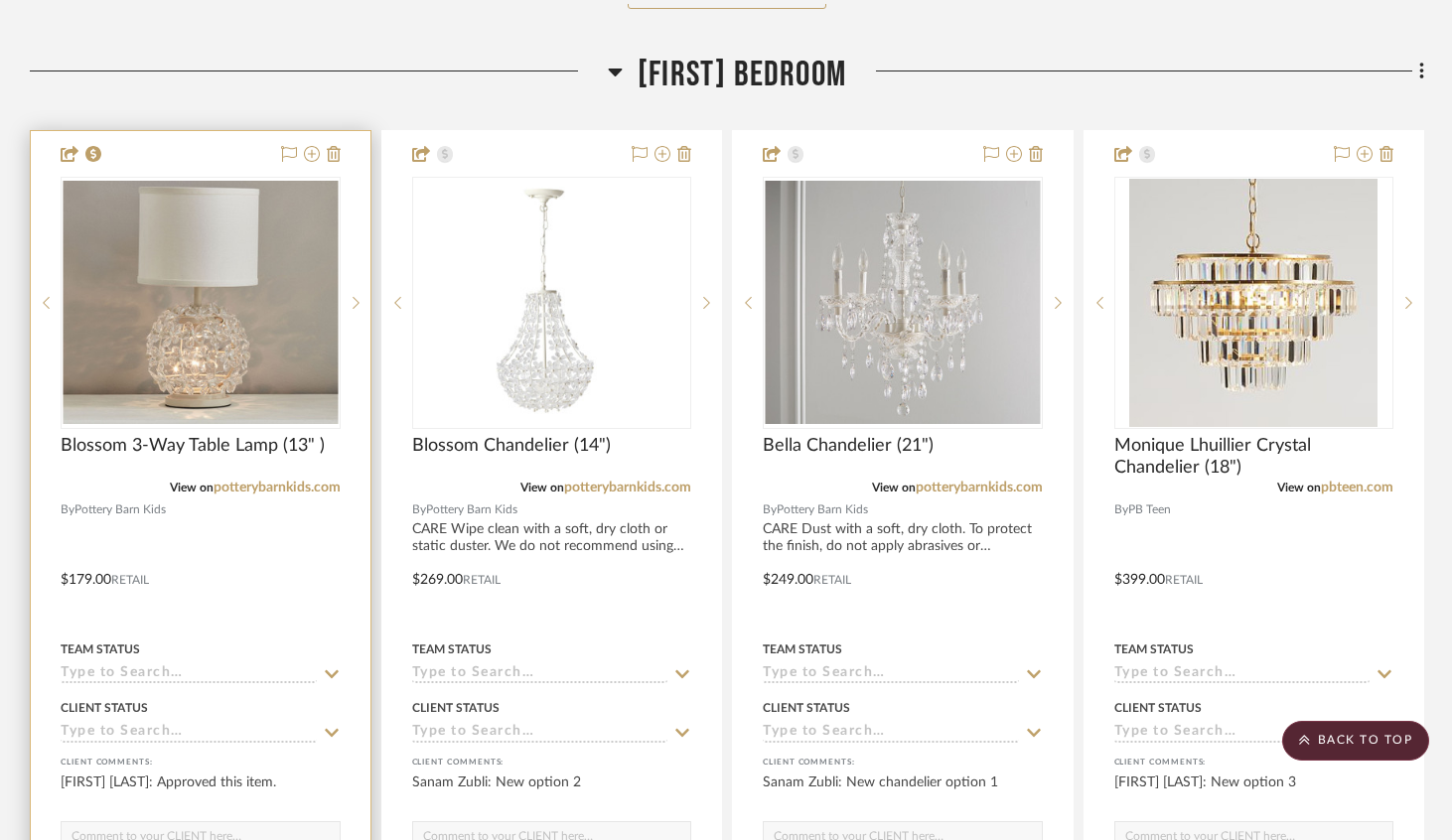 click 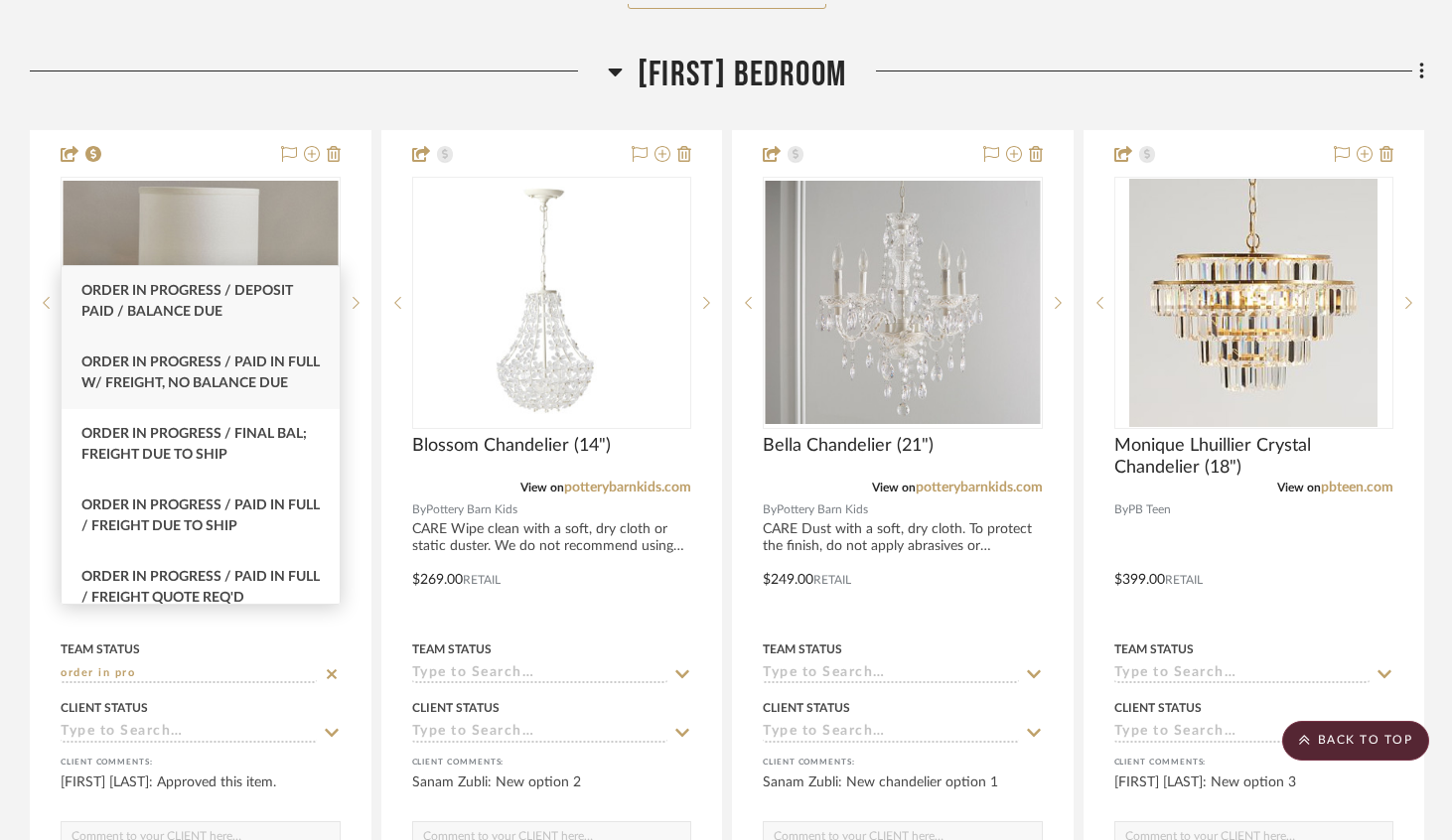 type on "order in pro" 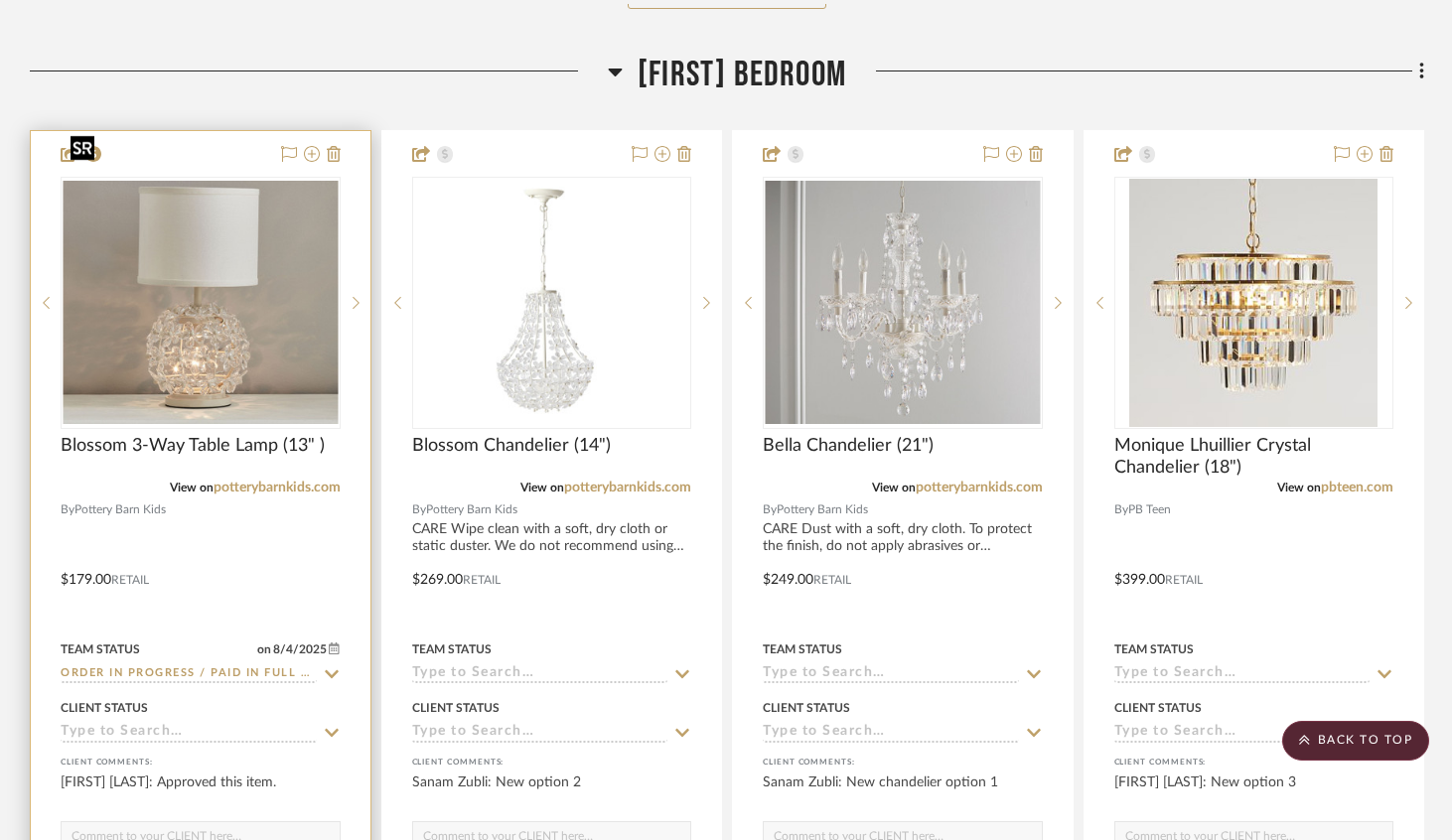 click at bounding box center [201, 302] 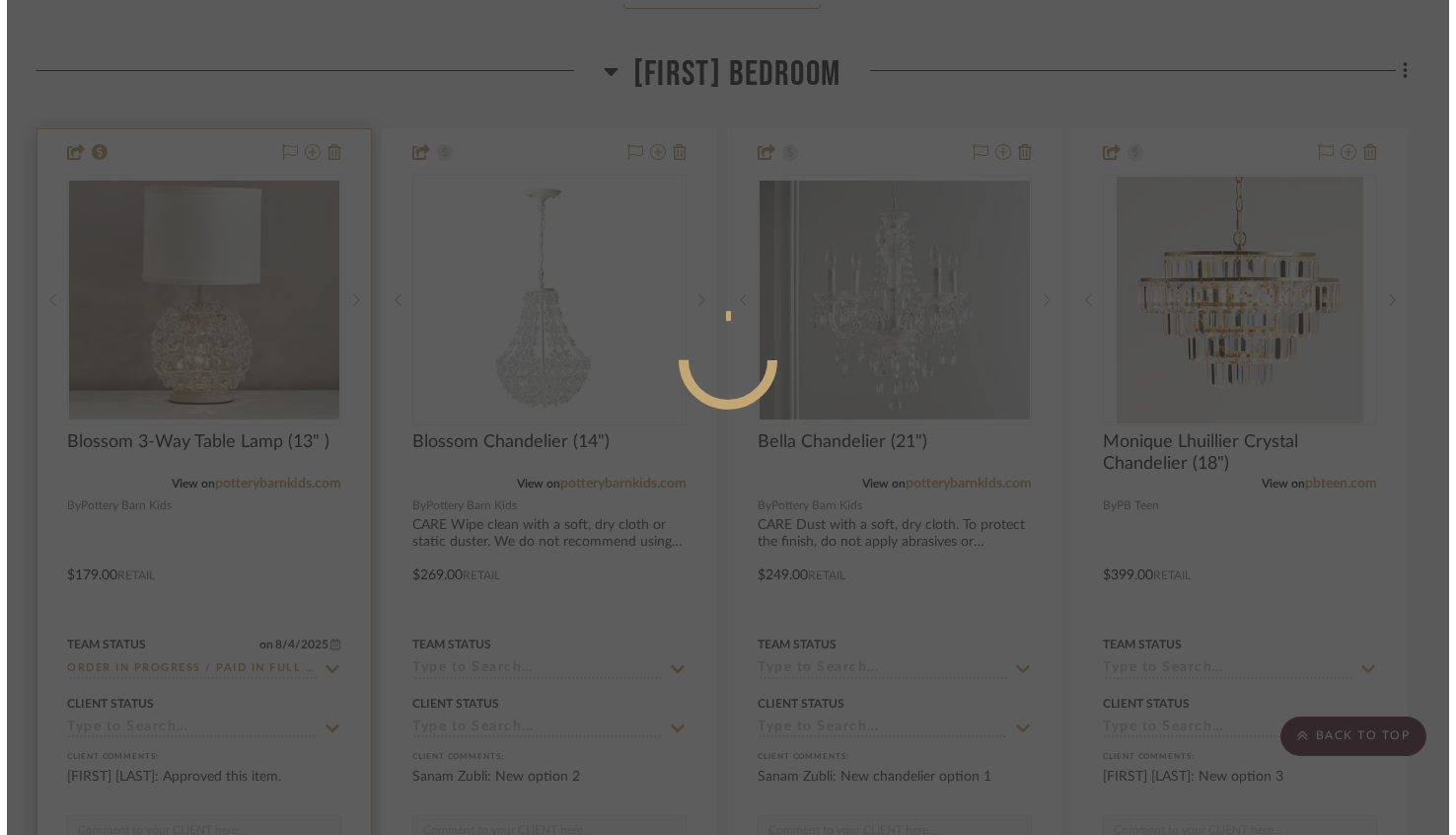 scroll, scrollTop: 0, scrollLeft: 0, axis: both 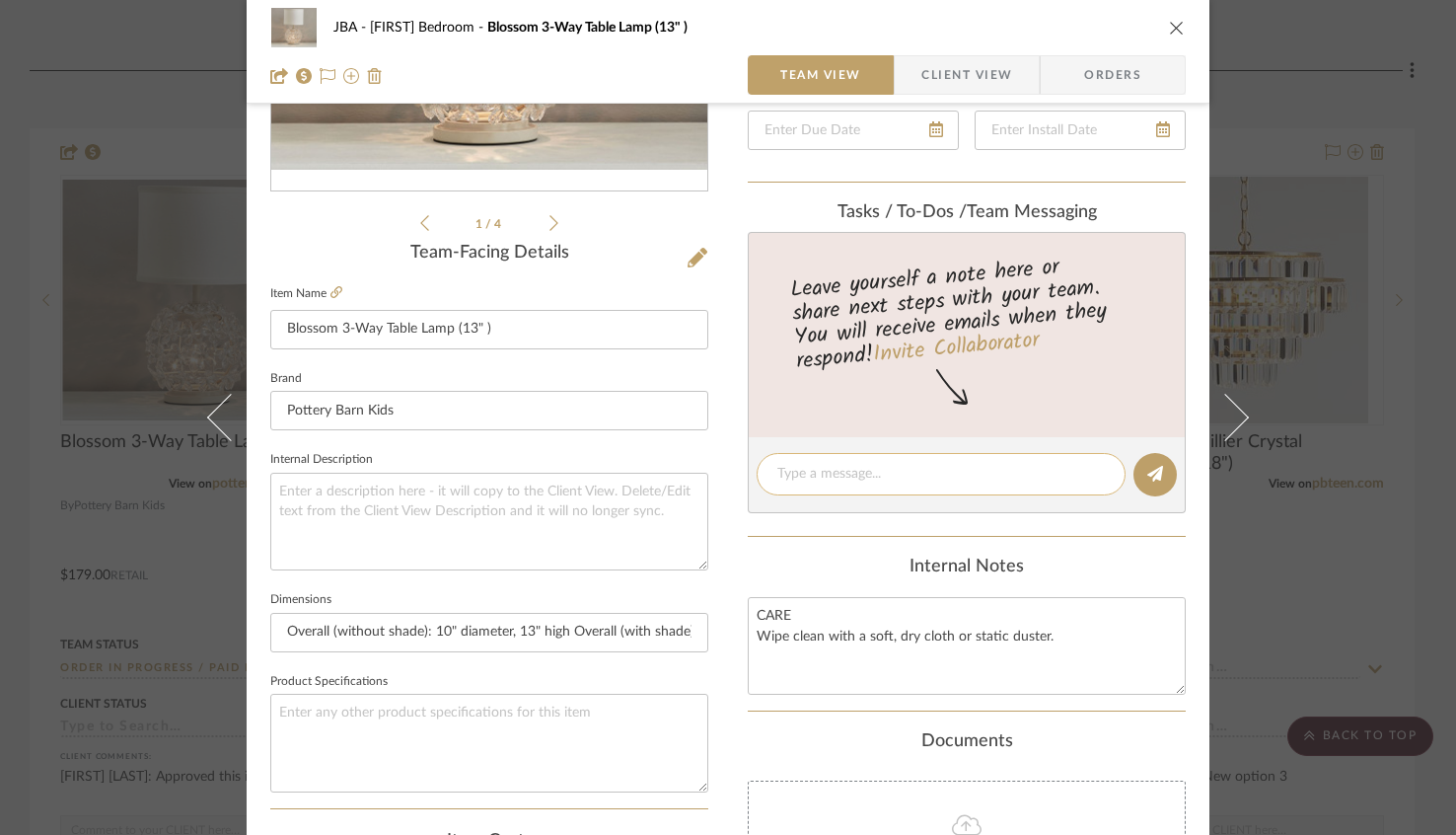 click 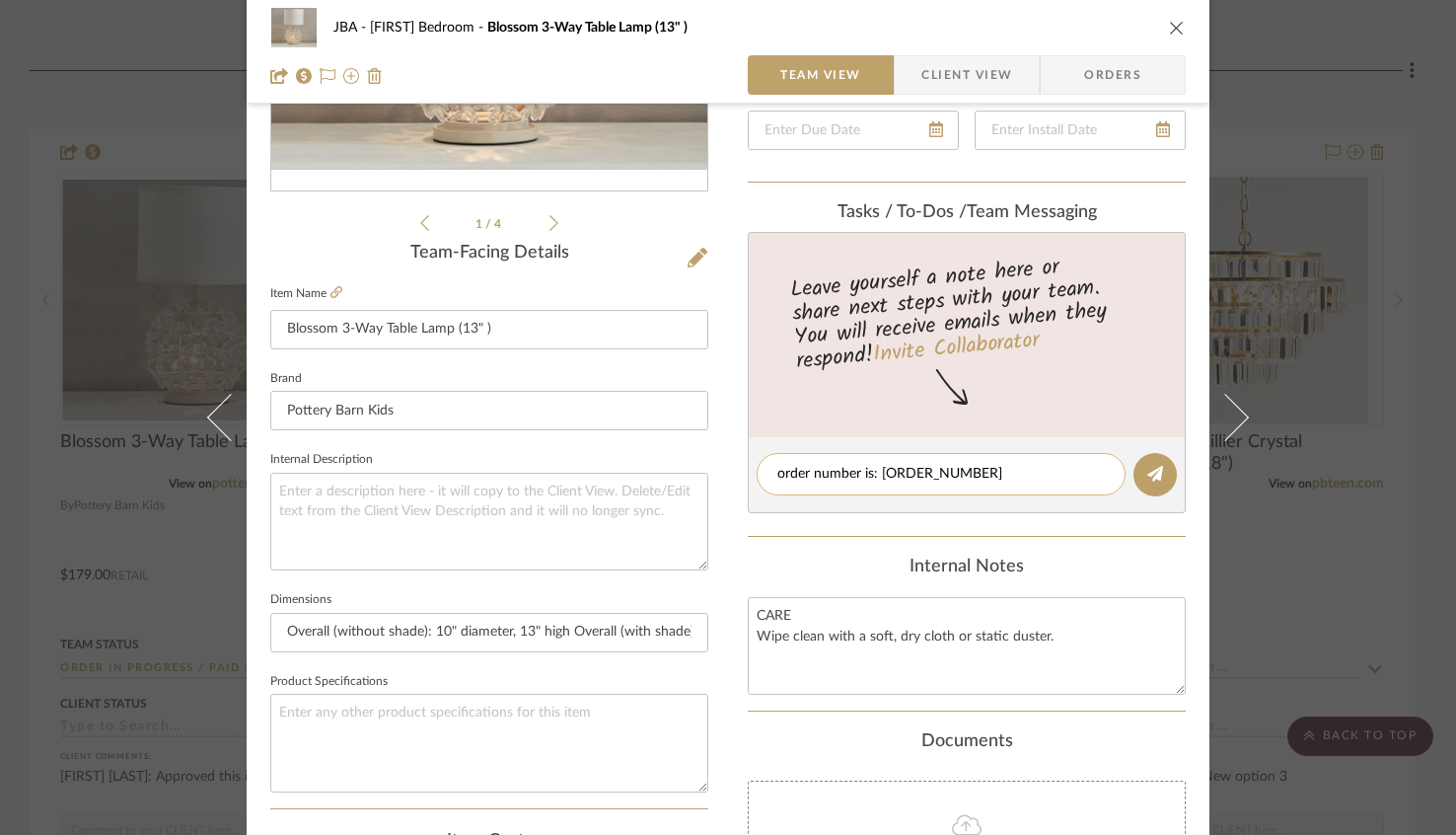 click on "order number is: [ORDER_NUMBER]" 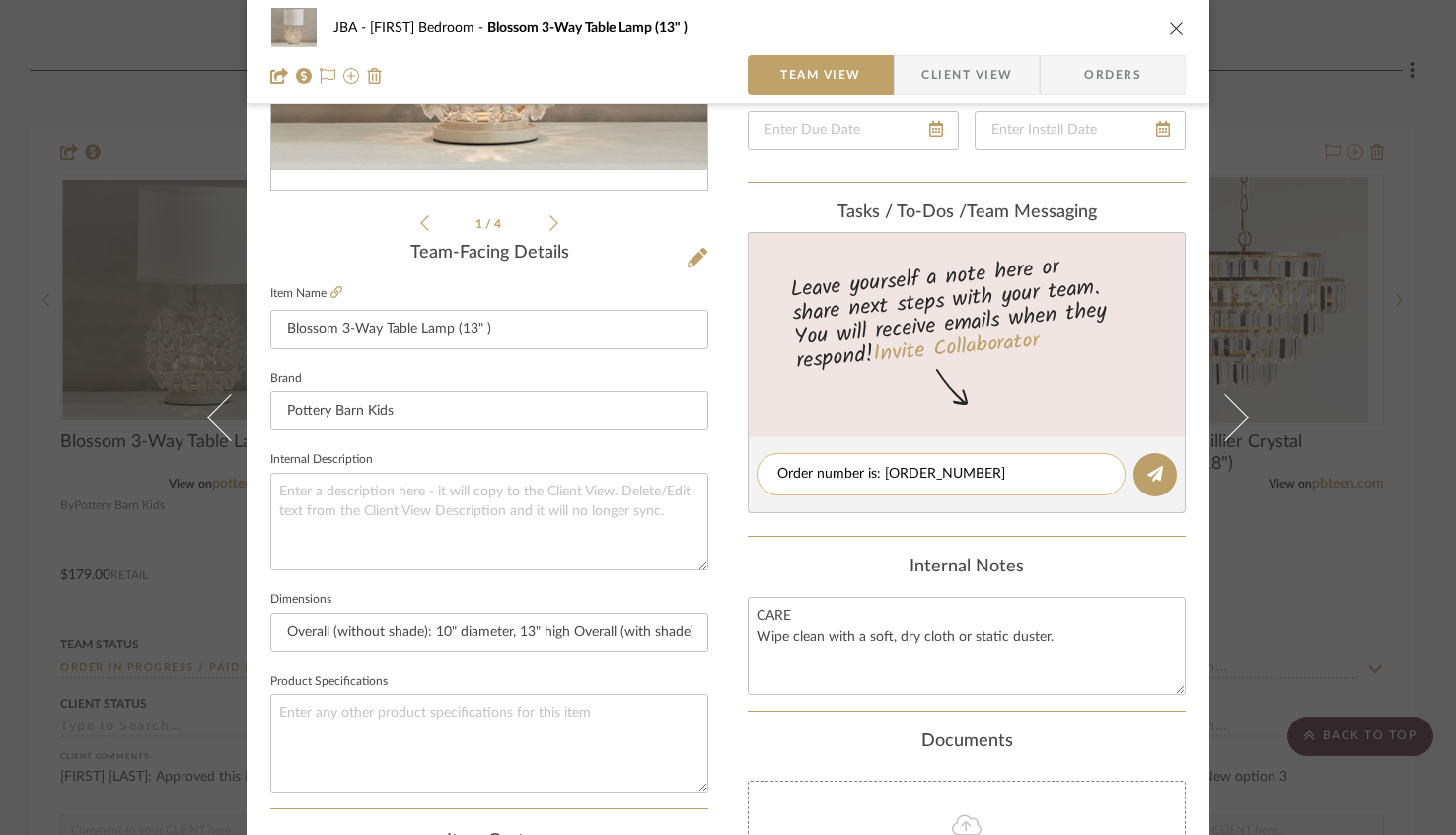 click on "Order number is: [ORDER_NUMBER]" 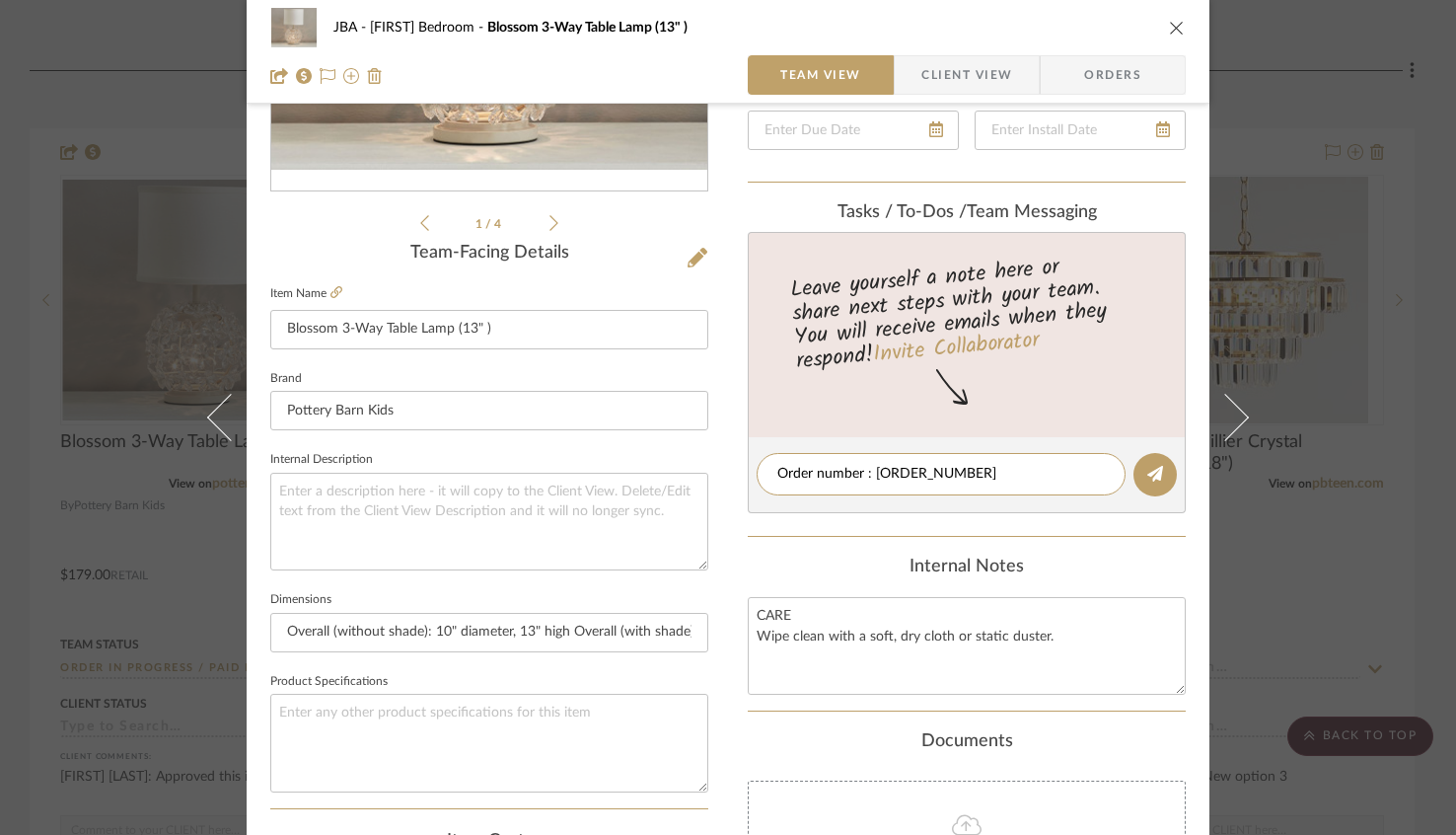 type on "Order number: 352163115178" 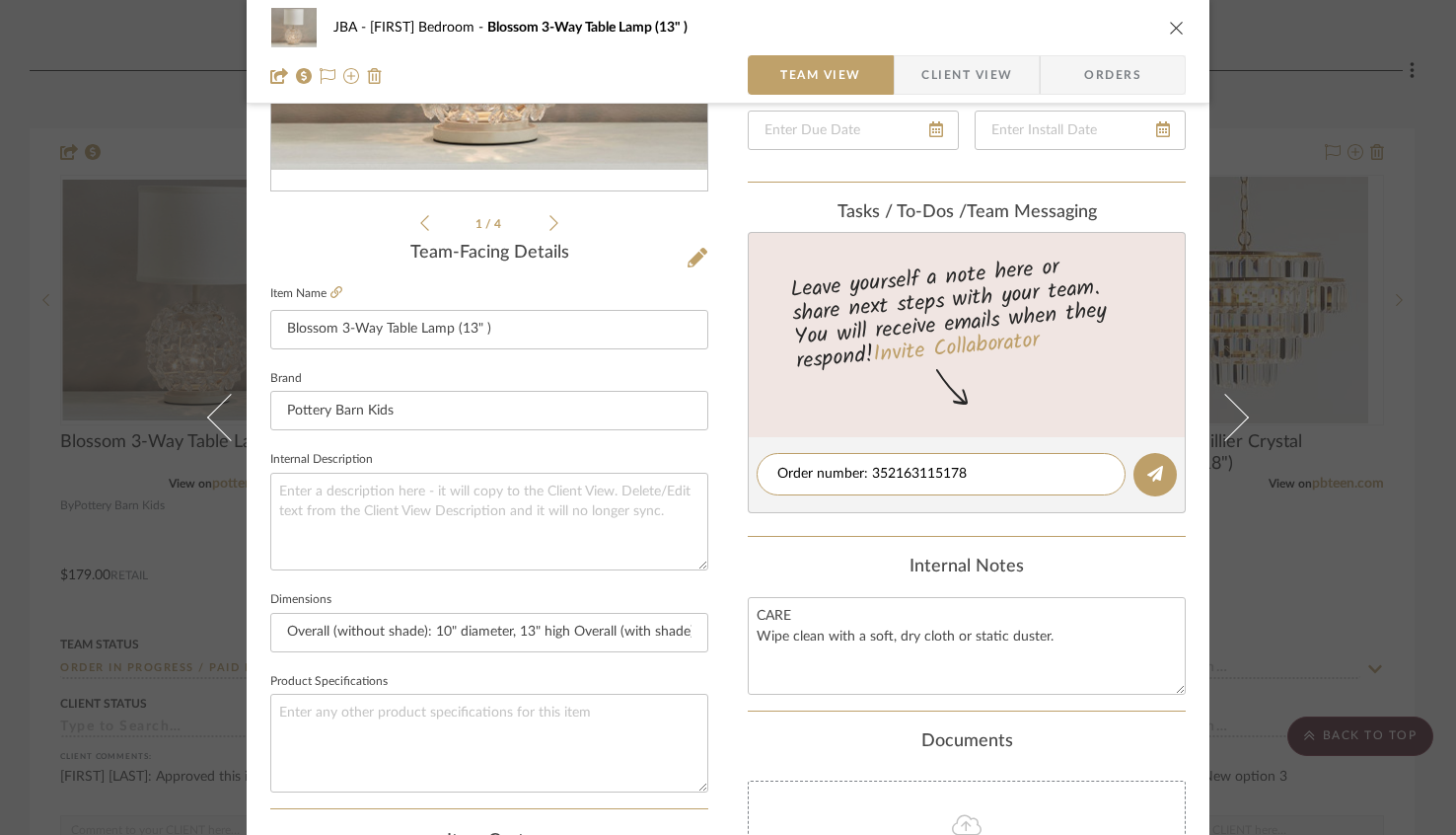 type 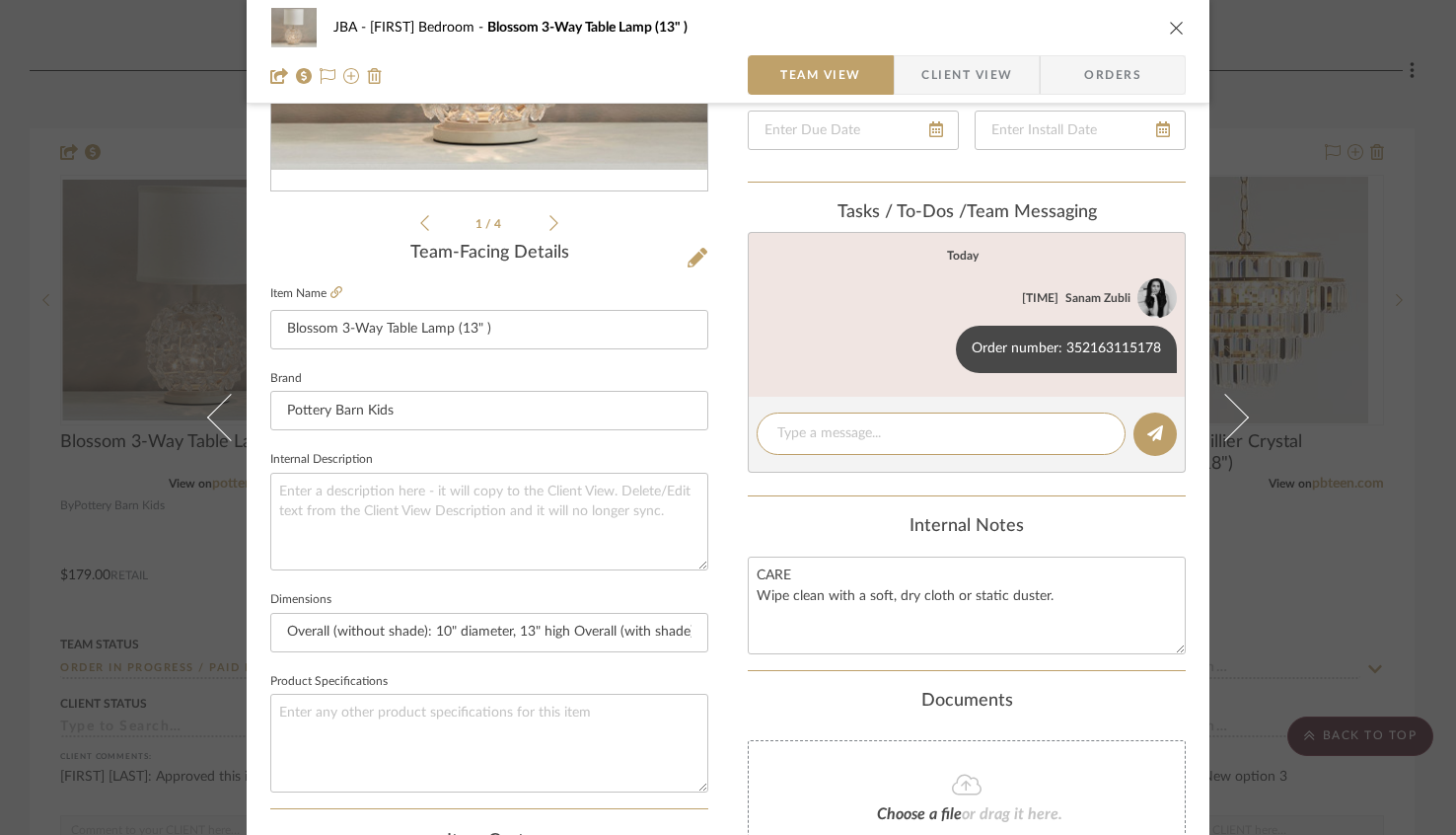 click at bounding box center [1177, 28] 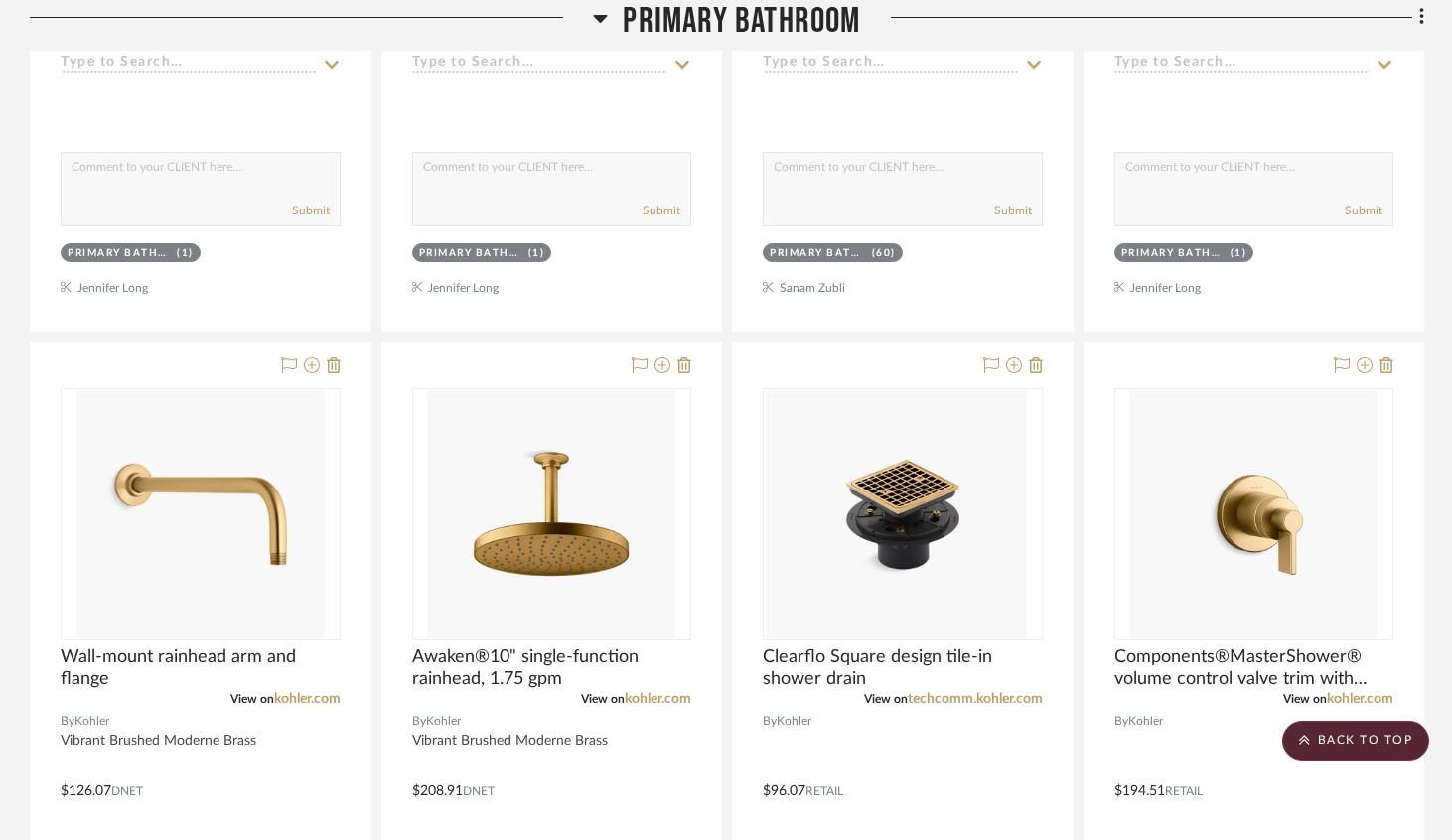 scroll, scrollTop: 27560, scrollLeft: 0, axis: vertical 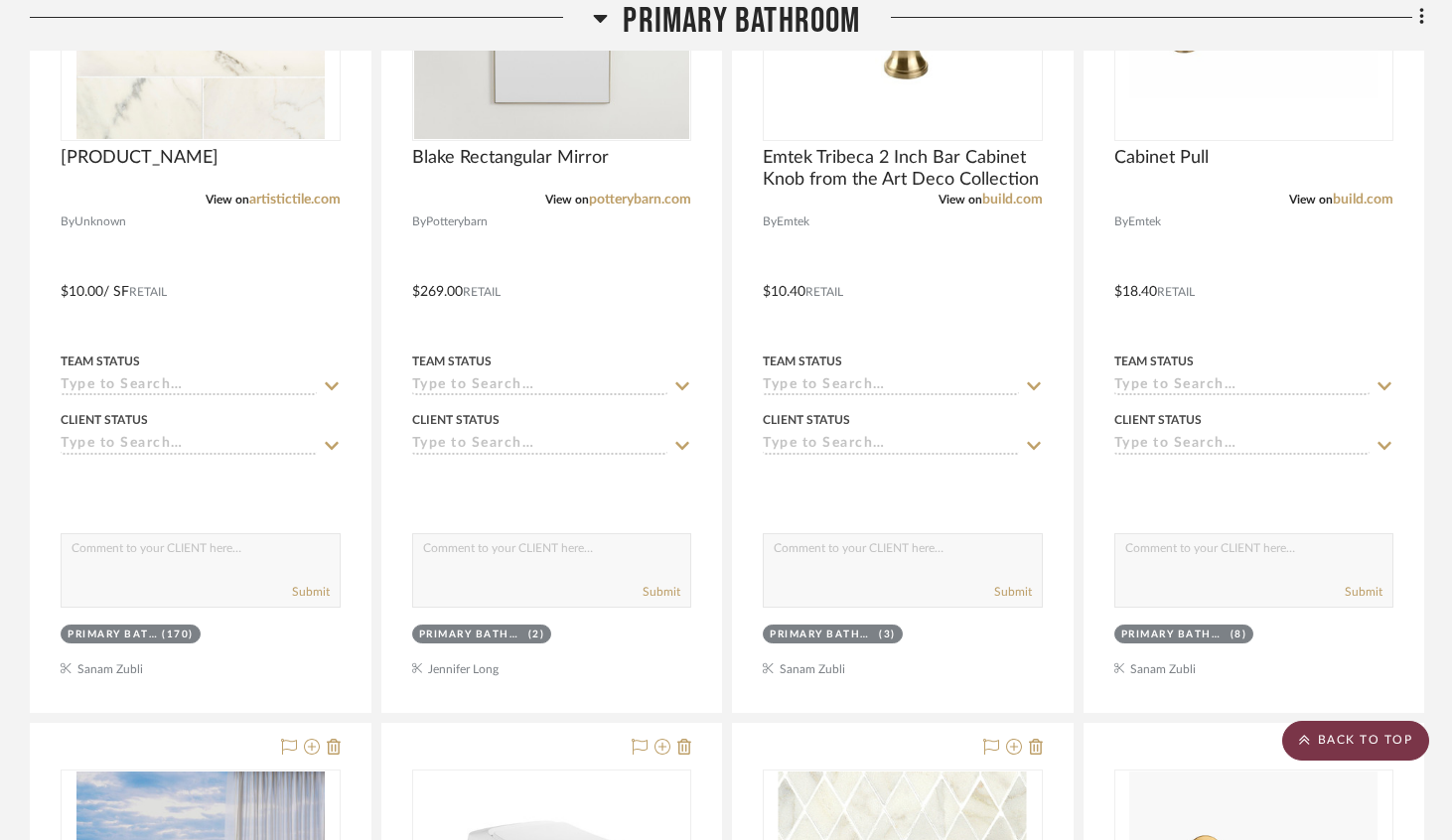 click on "BACK TO TOP" 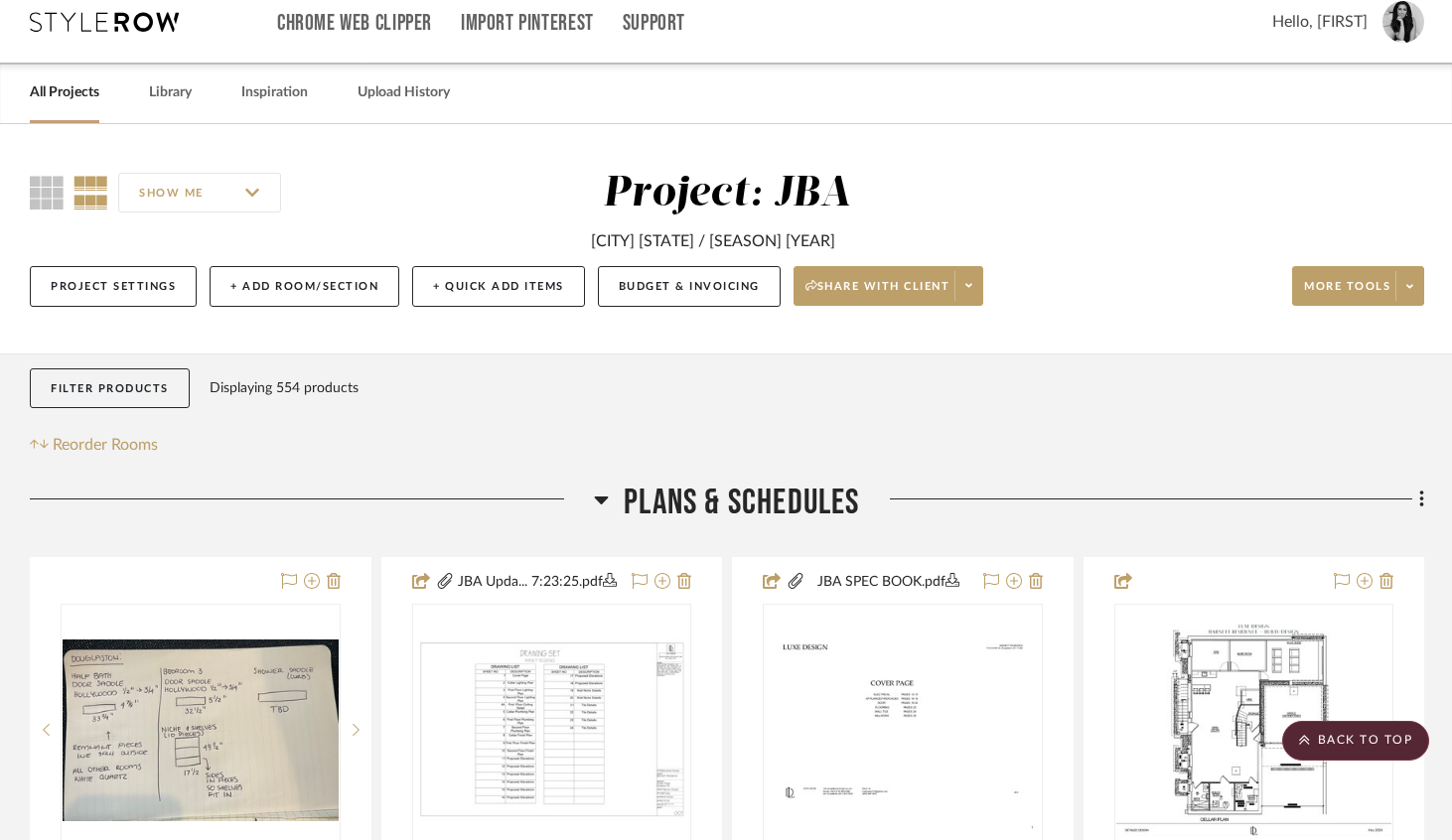 scroll, scrollTop: 0, scrollLeft: 0, axis: both 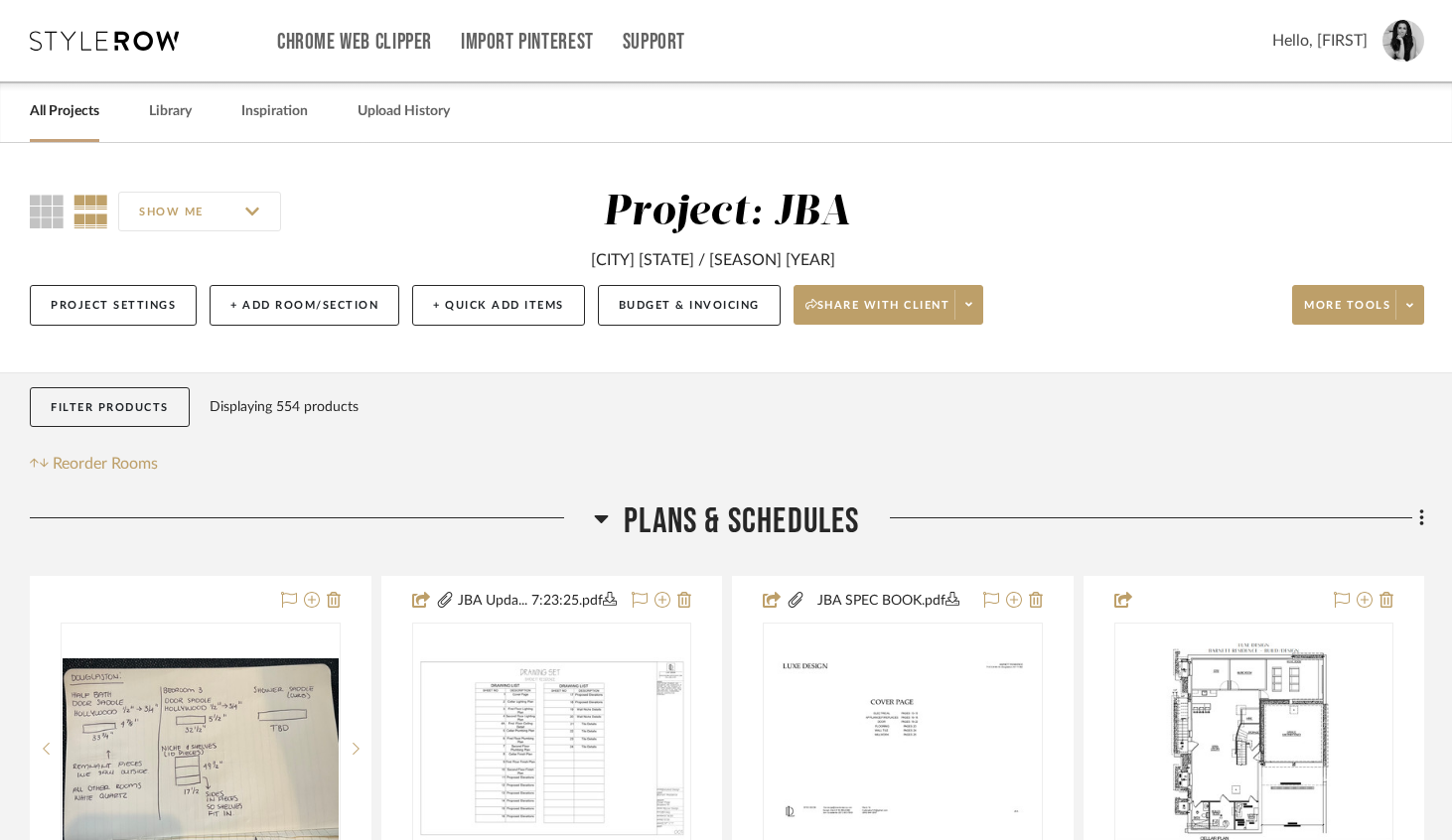 click on "All Projects" at bounding box center [65, 111] 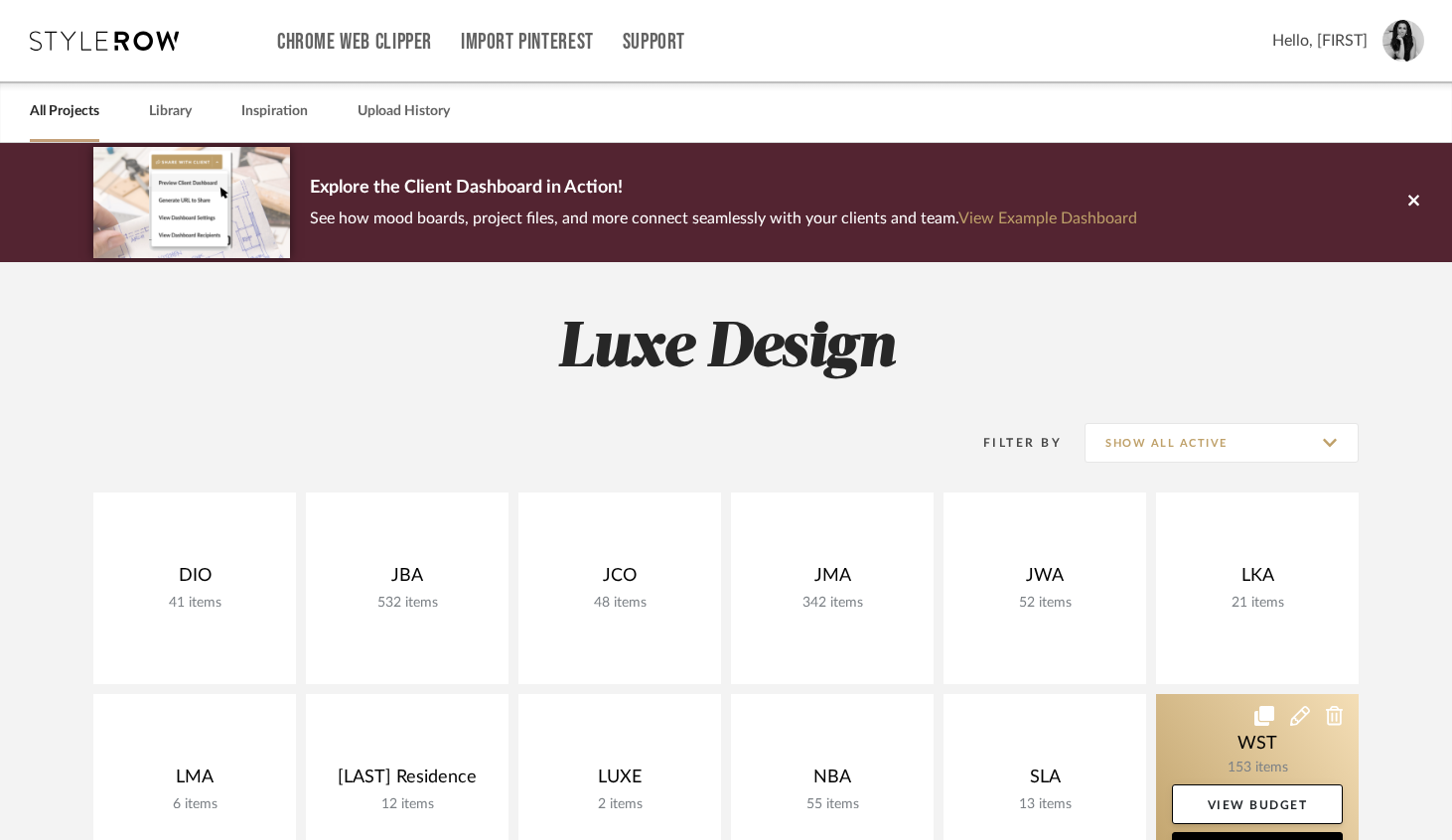 click 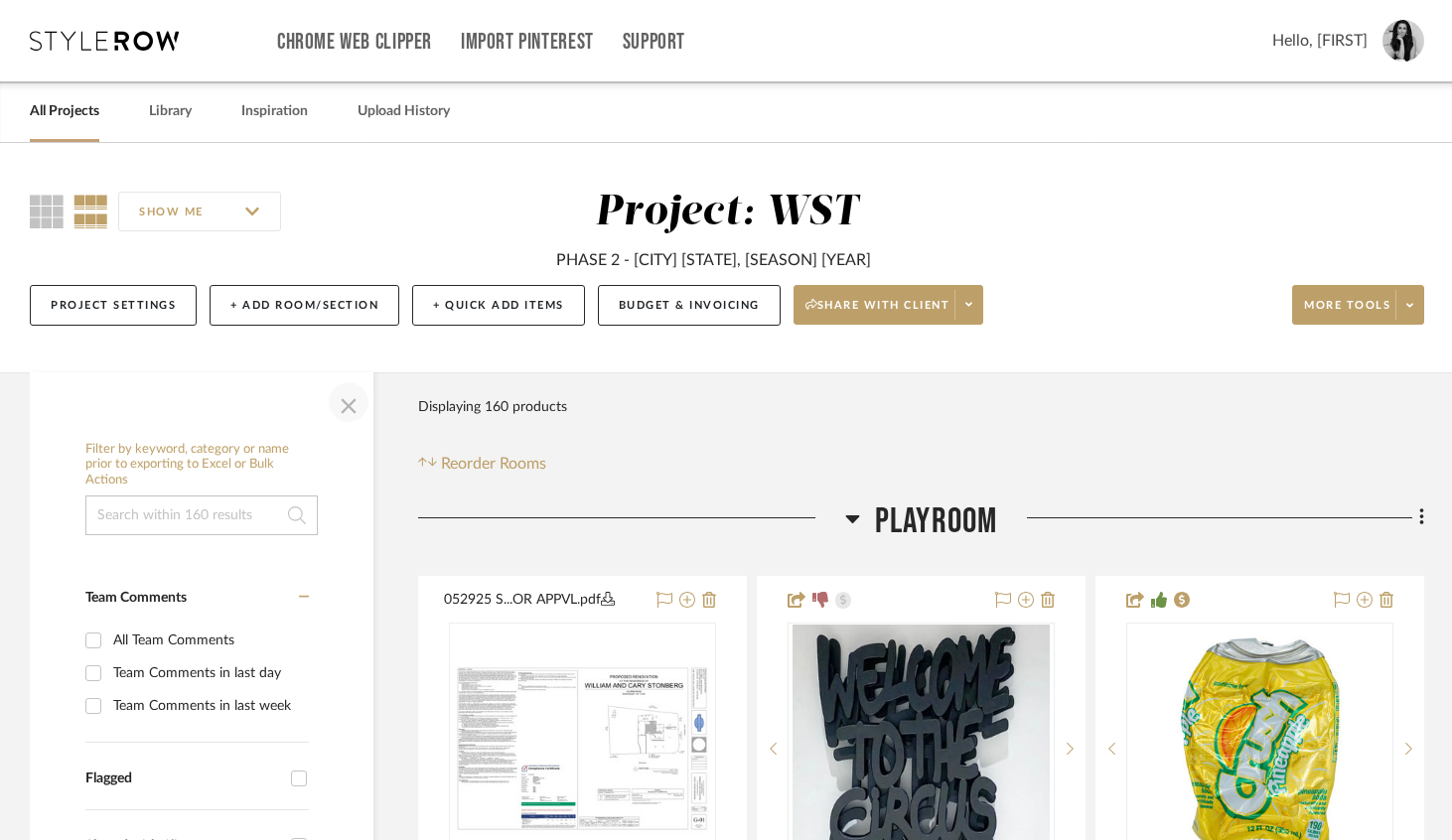click 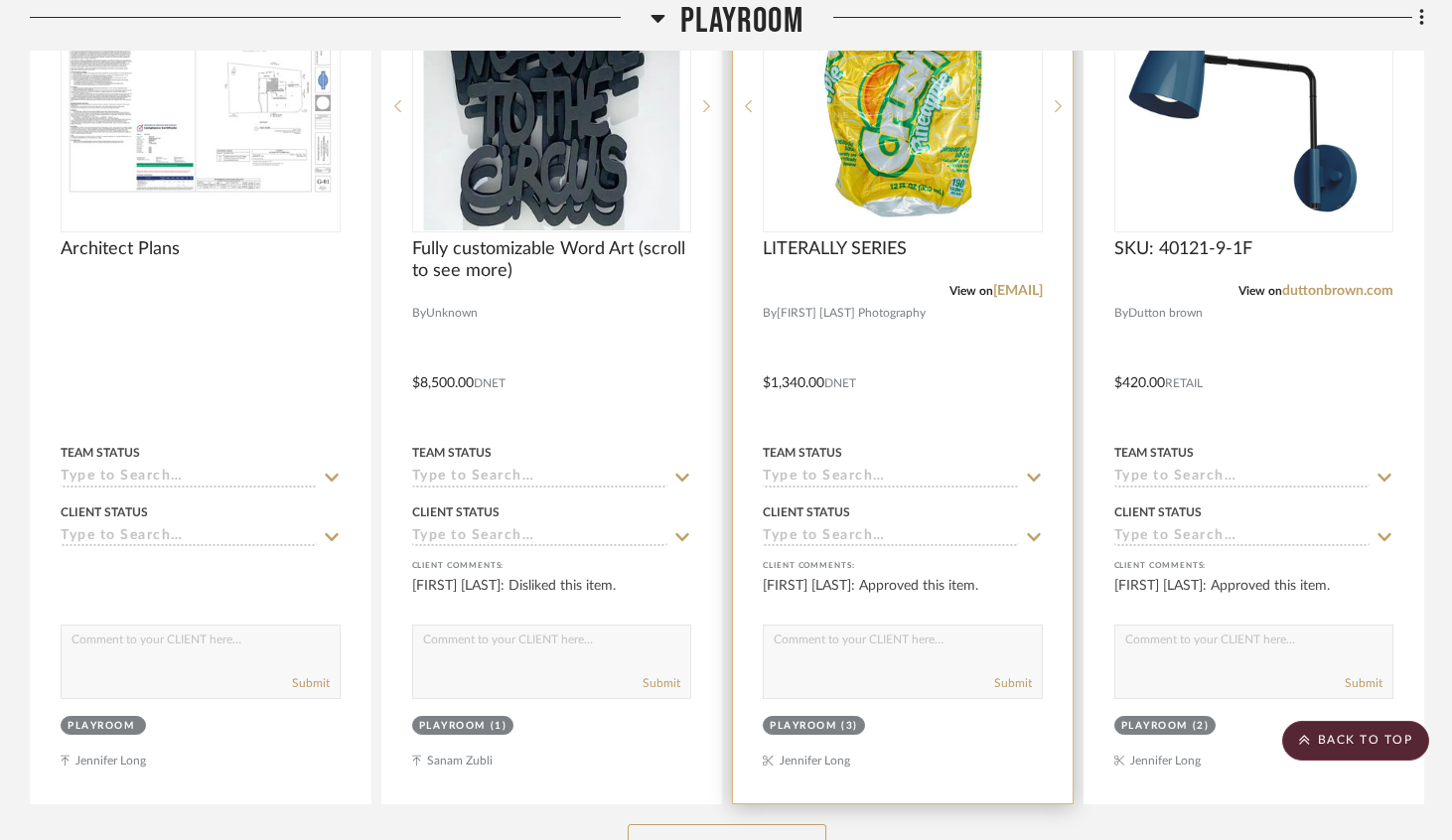 scroll, scrollTop: 446, scrollLeft: 0, axis: vertical 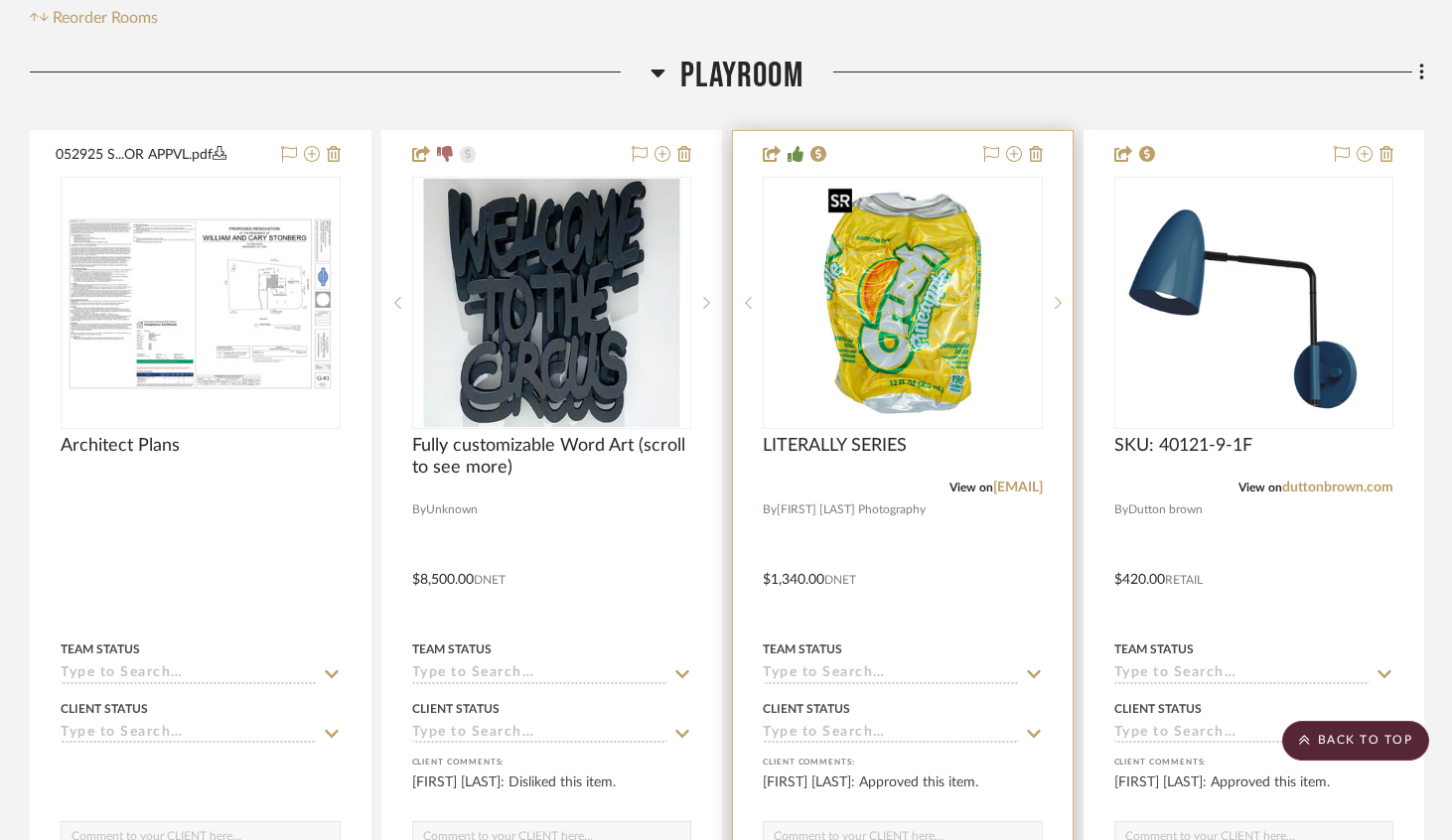 click at bounding box center (903, 303) 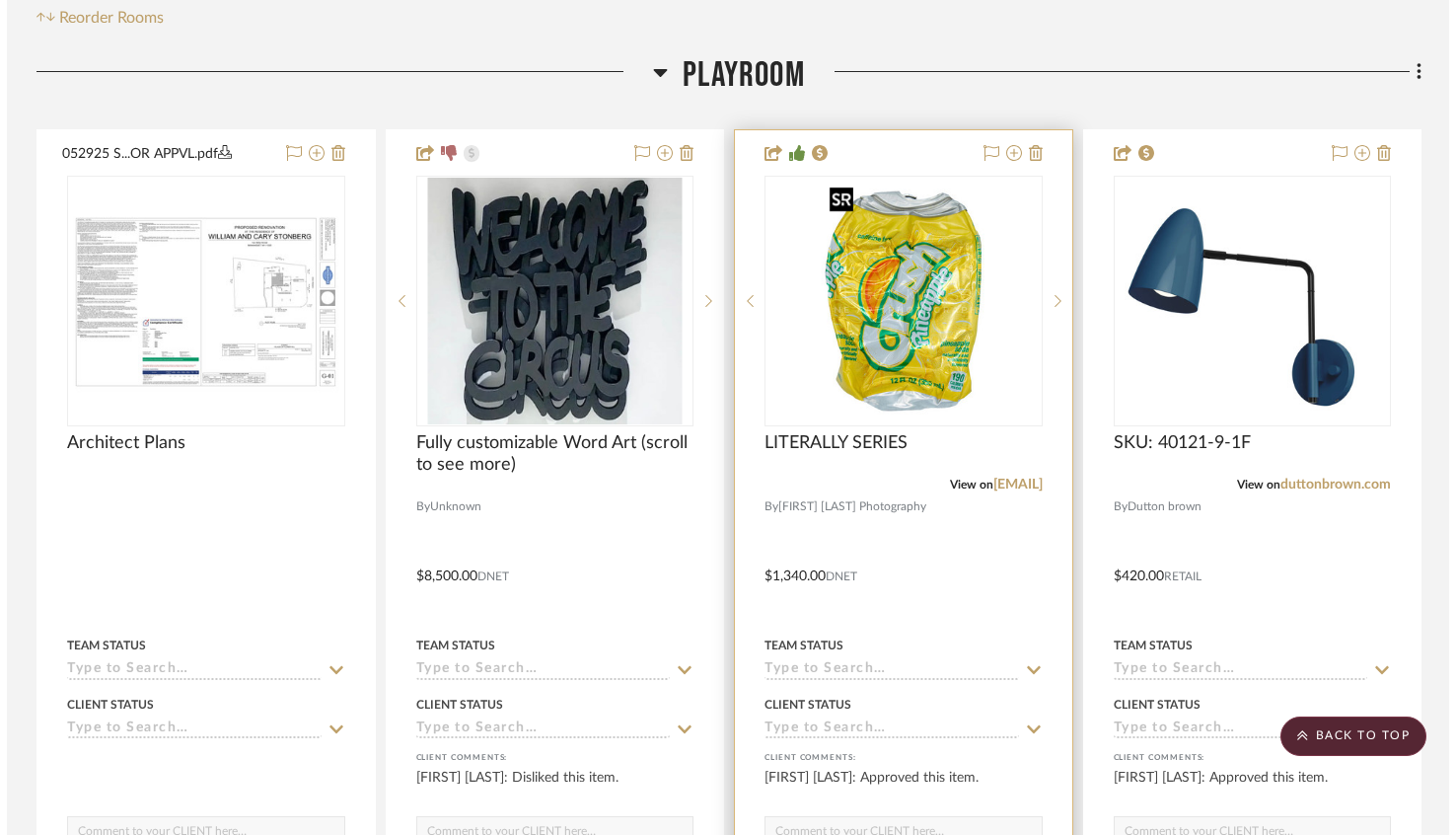 scroll, scrollTop: 0, scrollLeft: 0, axis: both 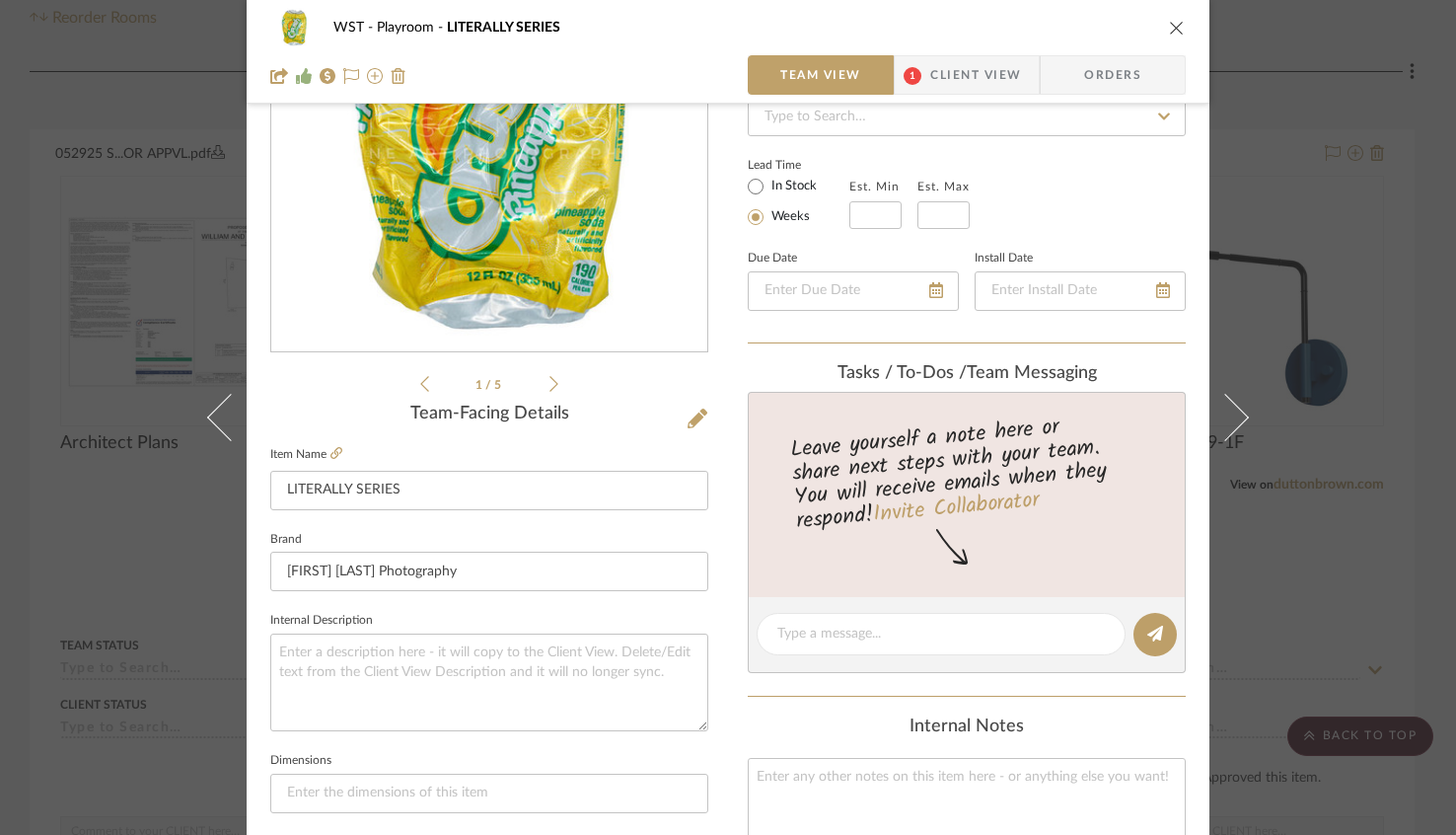 click at bounding box center (1177, 28) 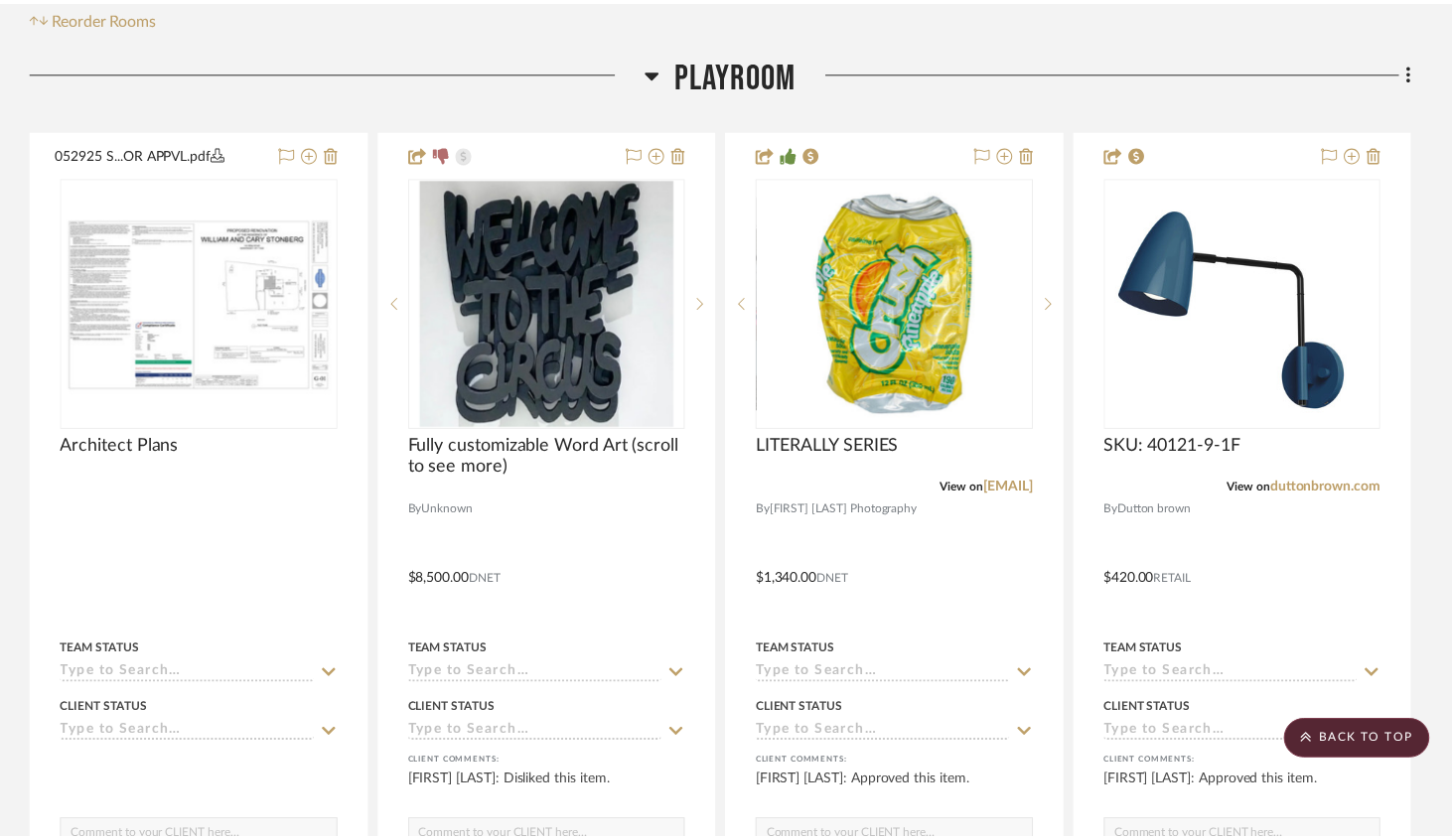 scroll, scrollTop: 446, scrollLeft: 0, axis: vertical 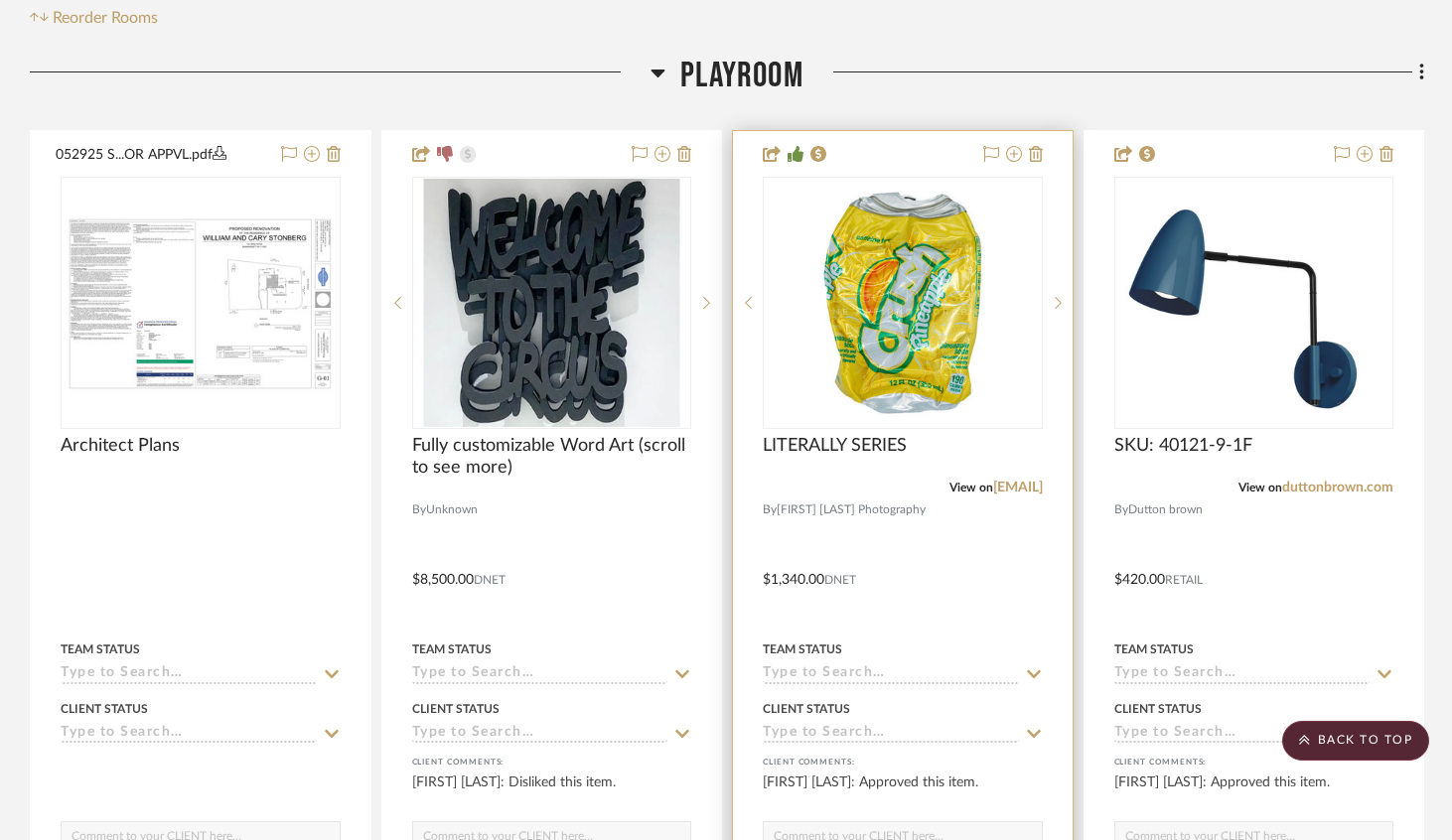 click 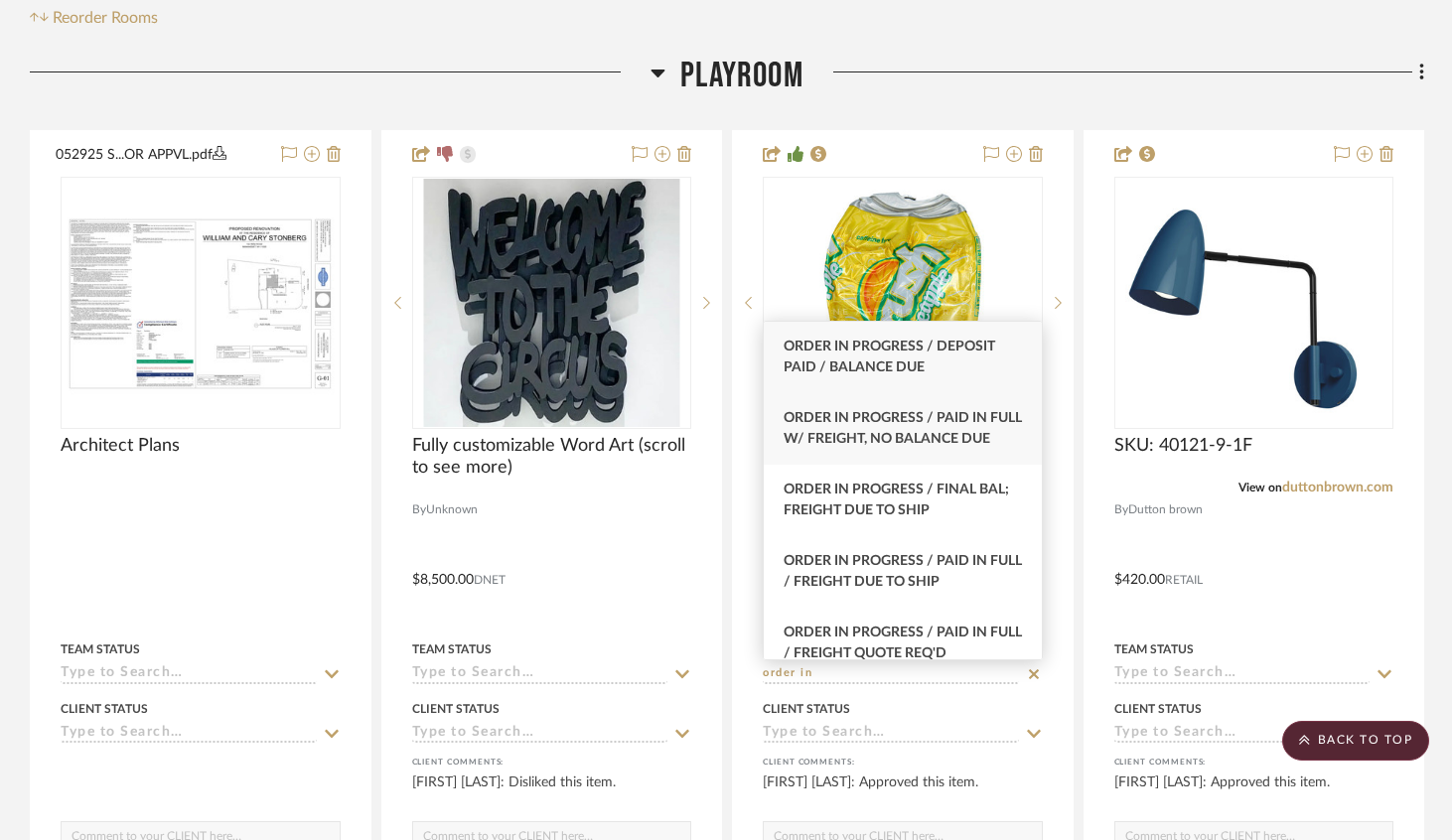 type on "order in" 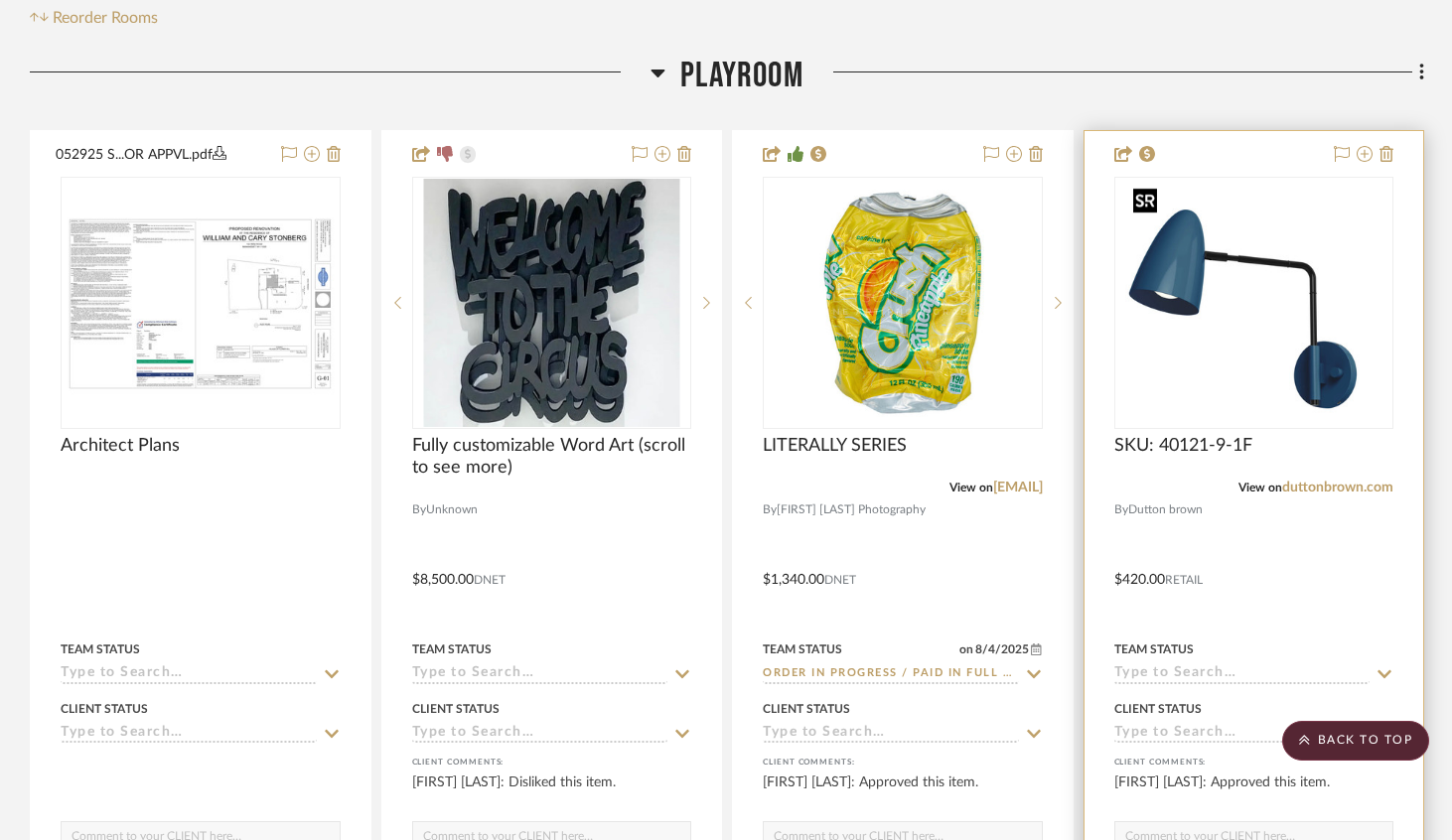 click at bounding box center (1253, 303) 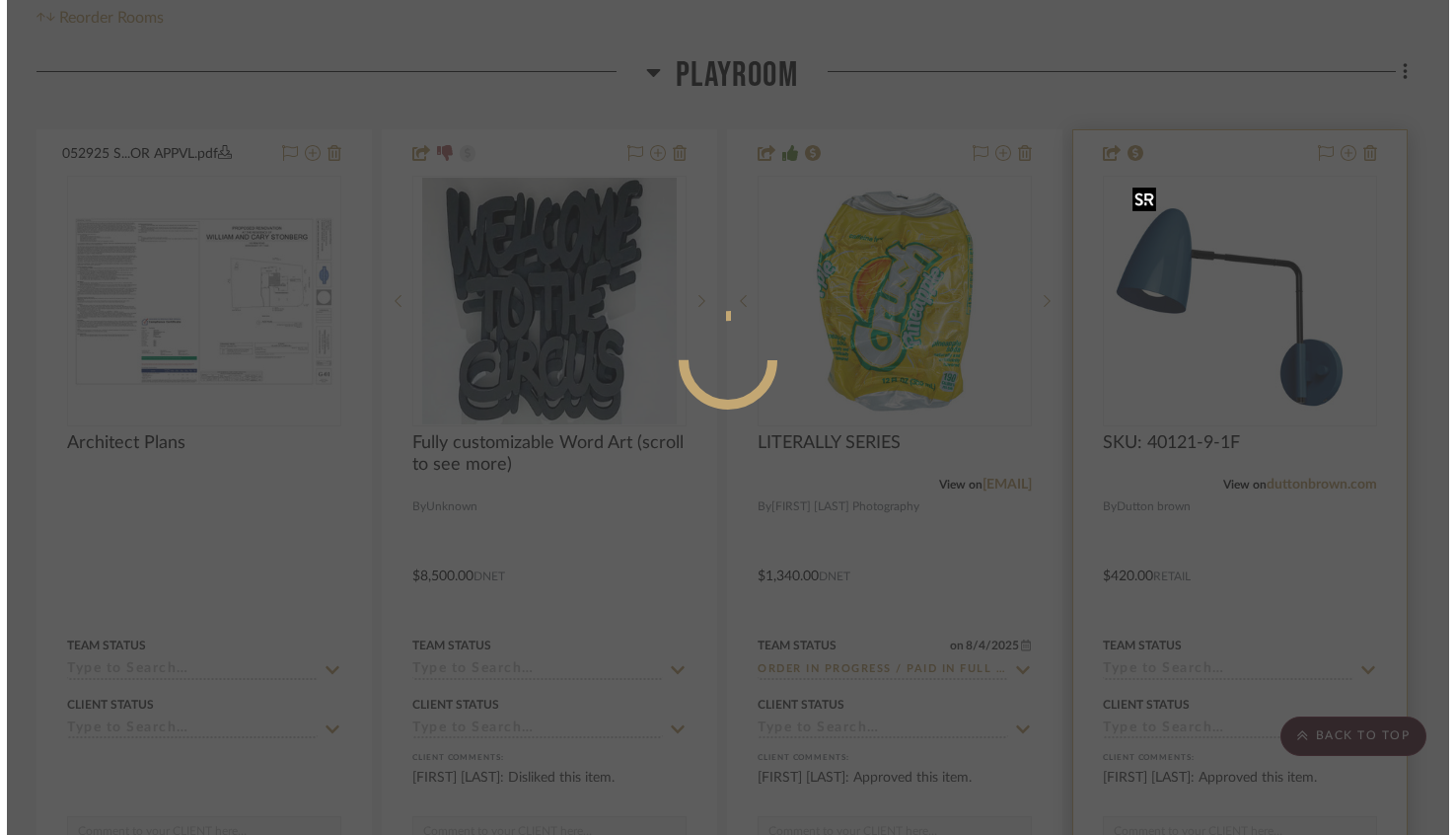 scroll, scrollTop: 0, scrollLeft: 0, axis: both 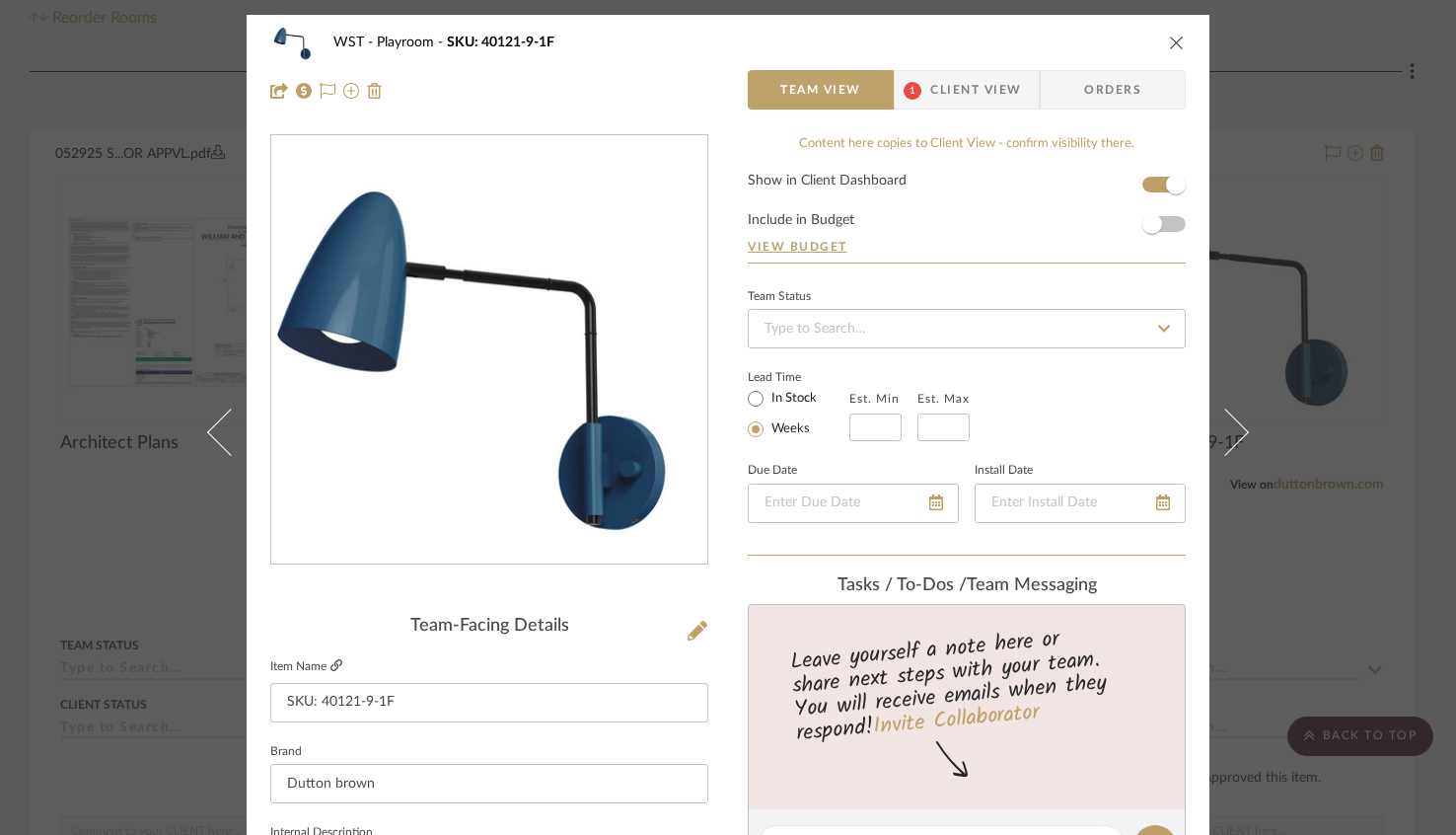 click 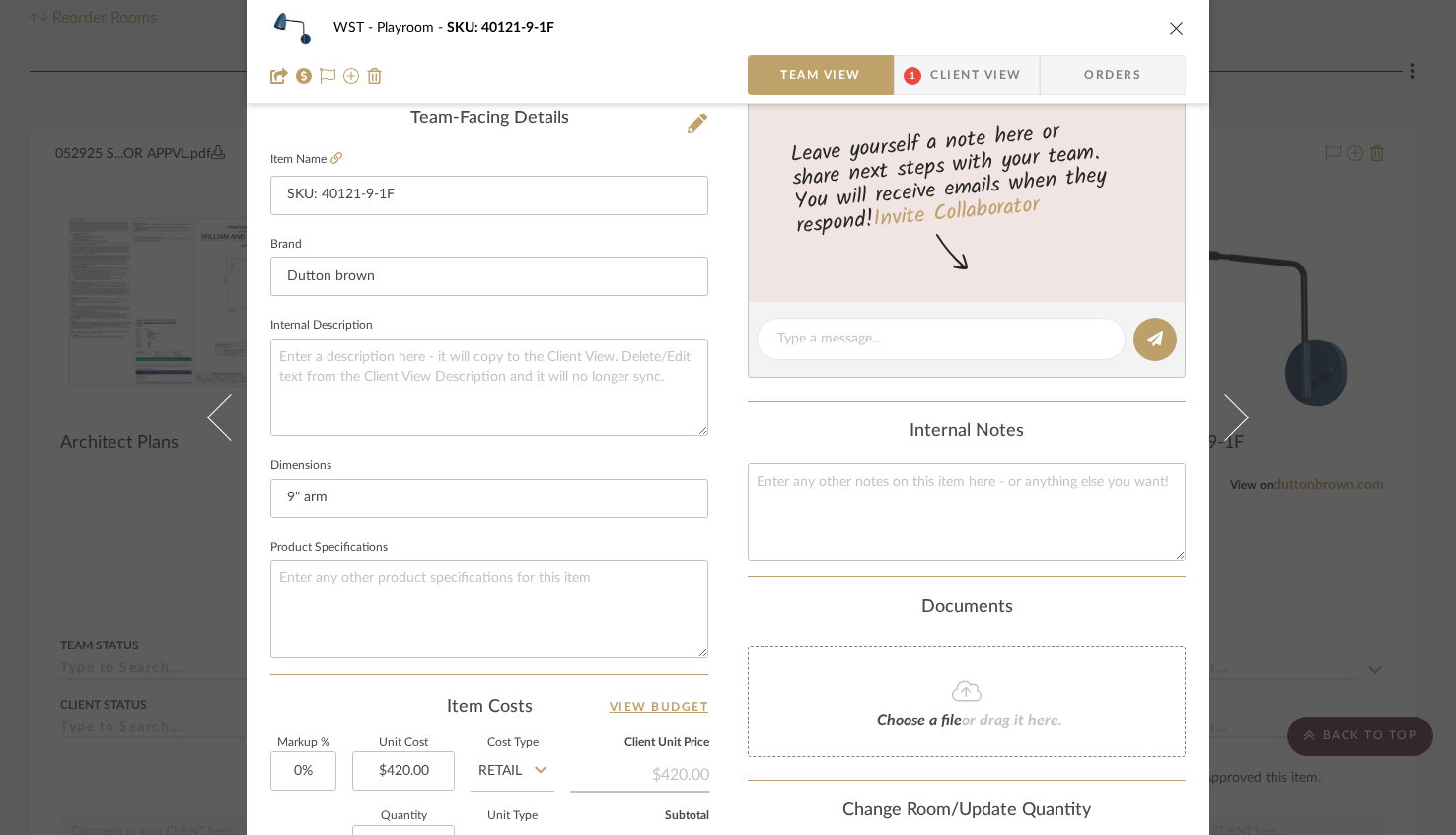 scroll, scrollTop: 127, scrollLeft: 0, axis: vertical 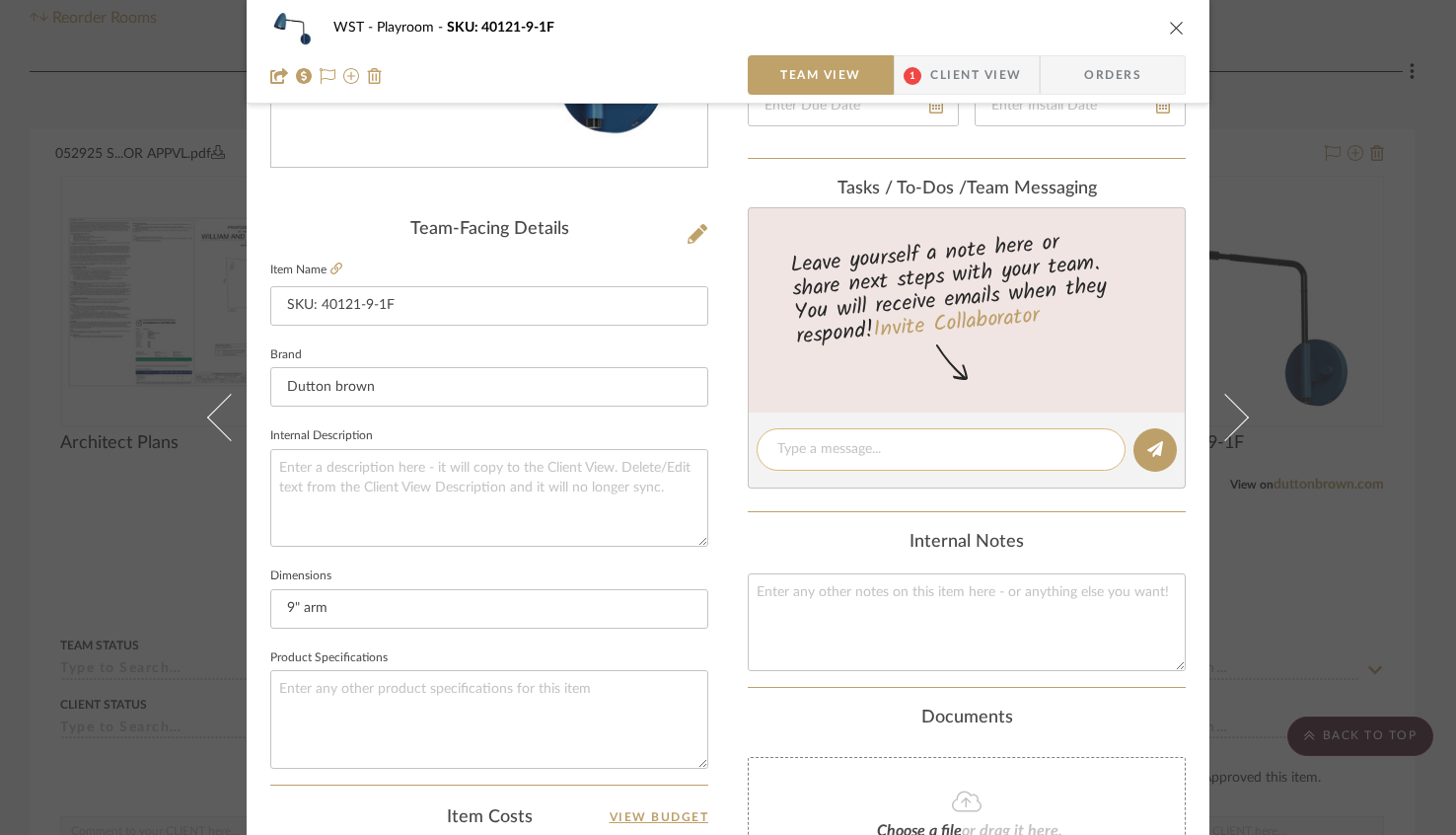 click 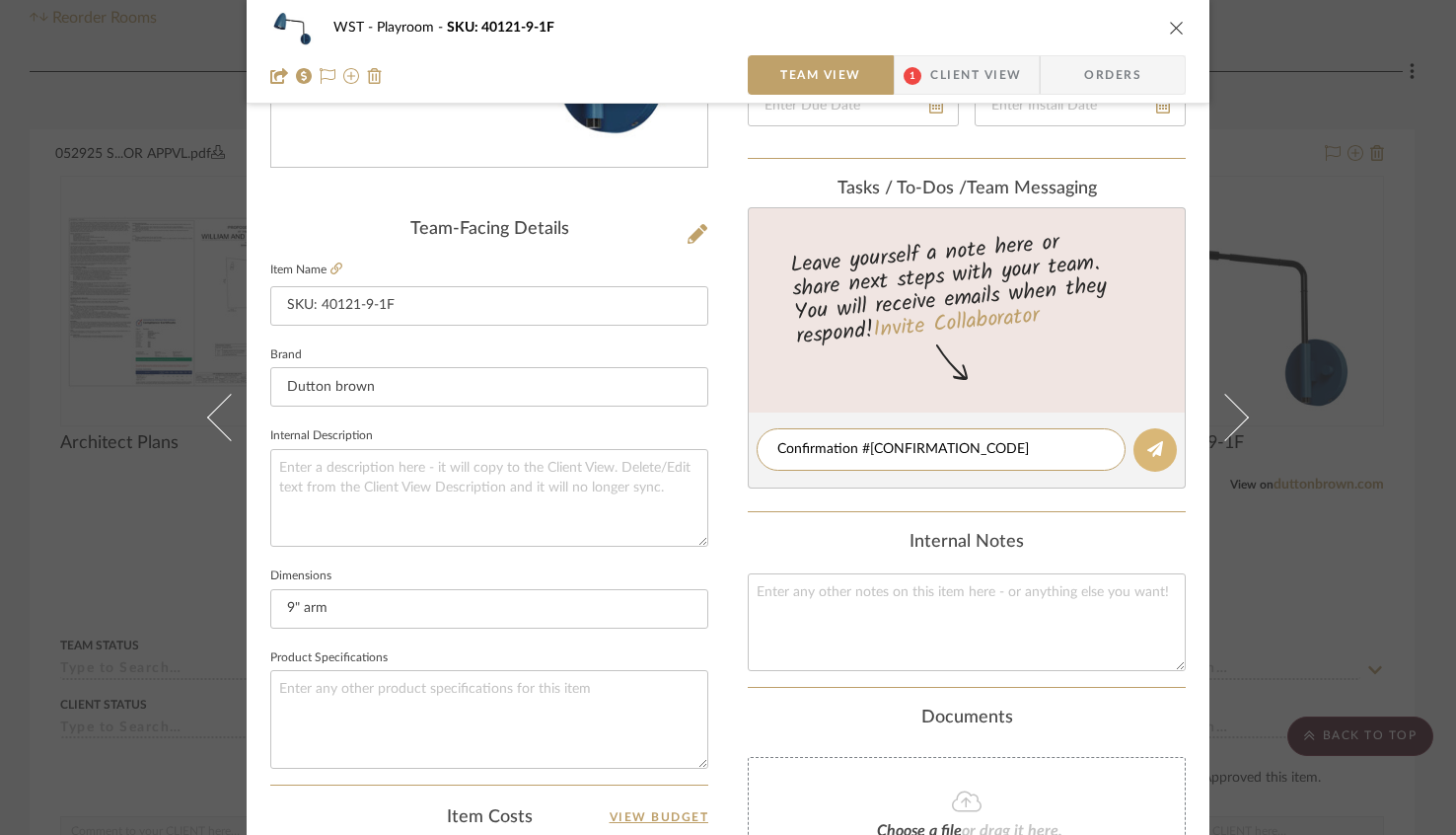 type on "Confirmation #[CONFIRMATION_CODE]" 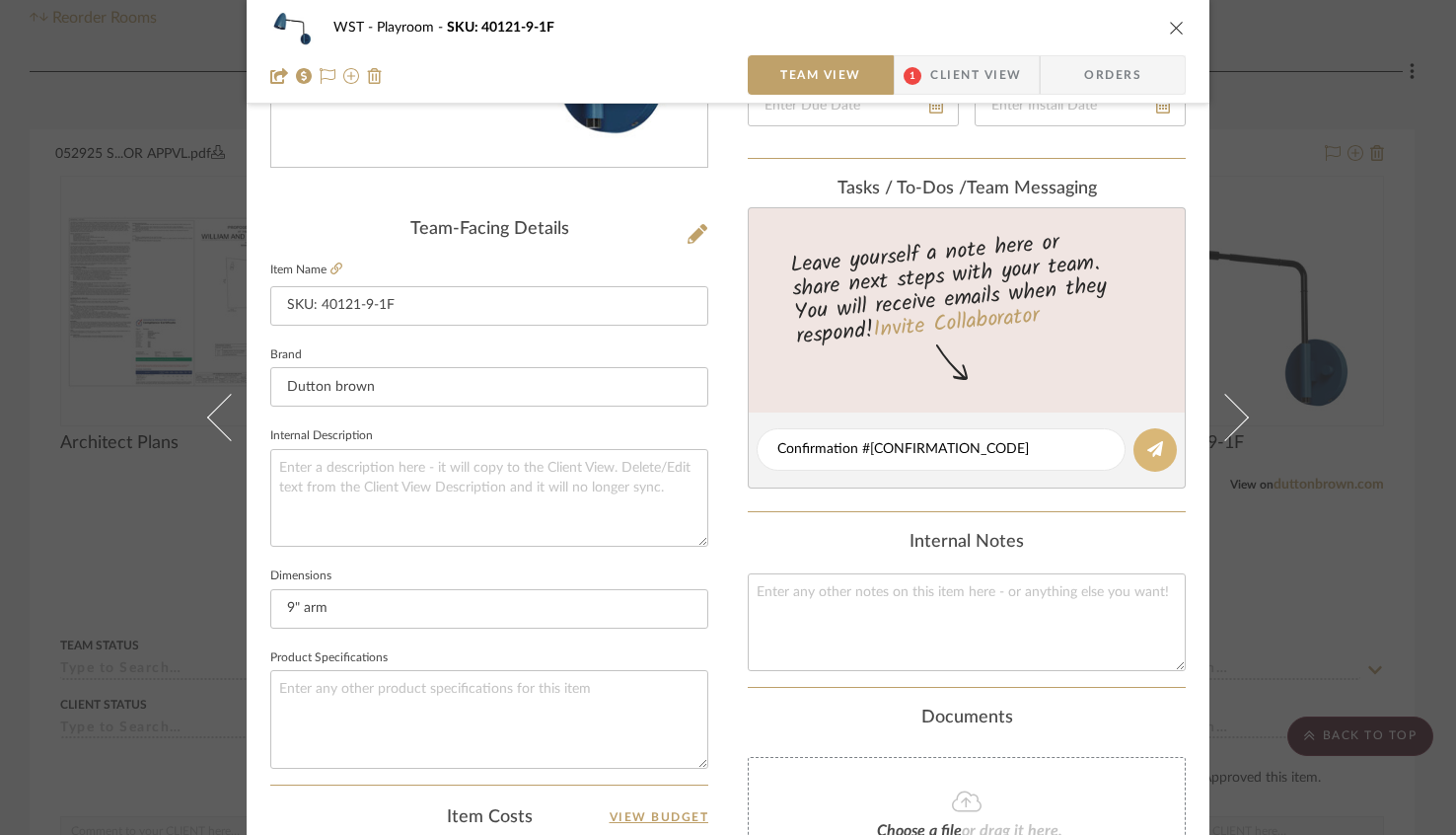 click 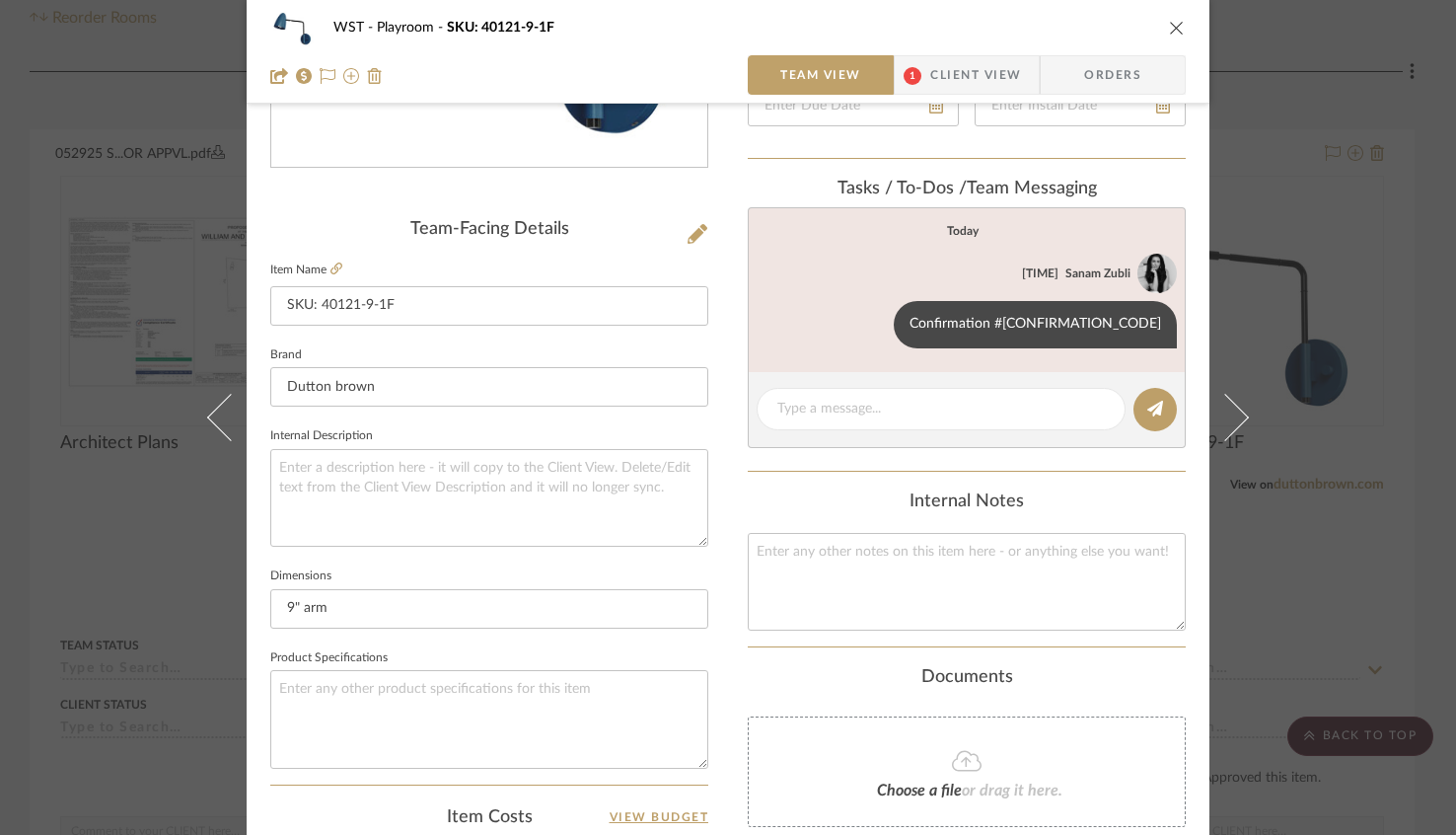 click at bounding box center [1177, 28] 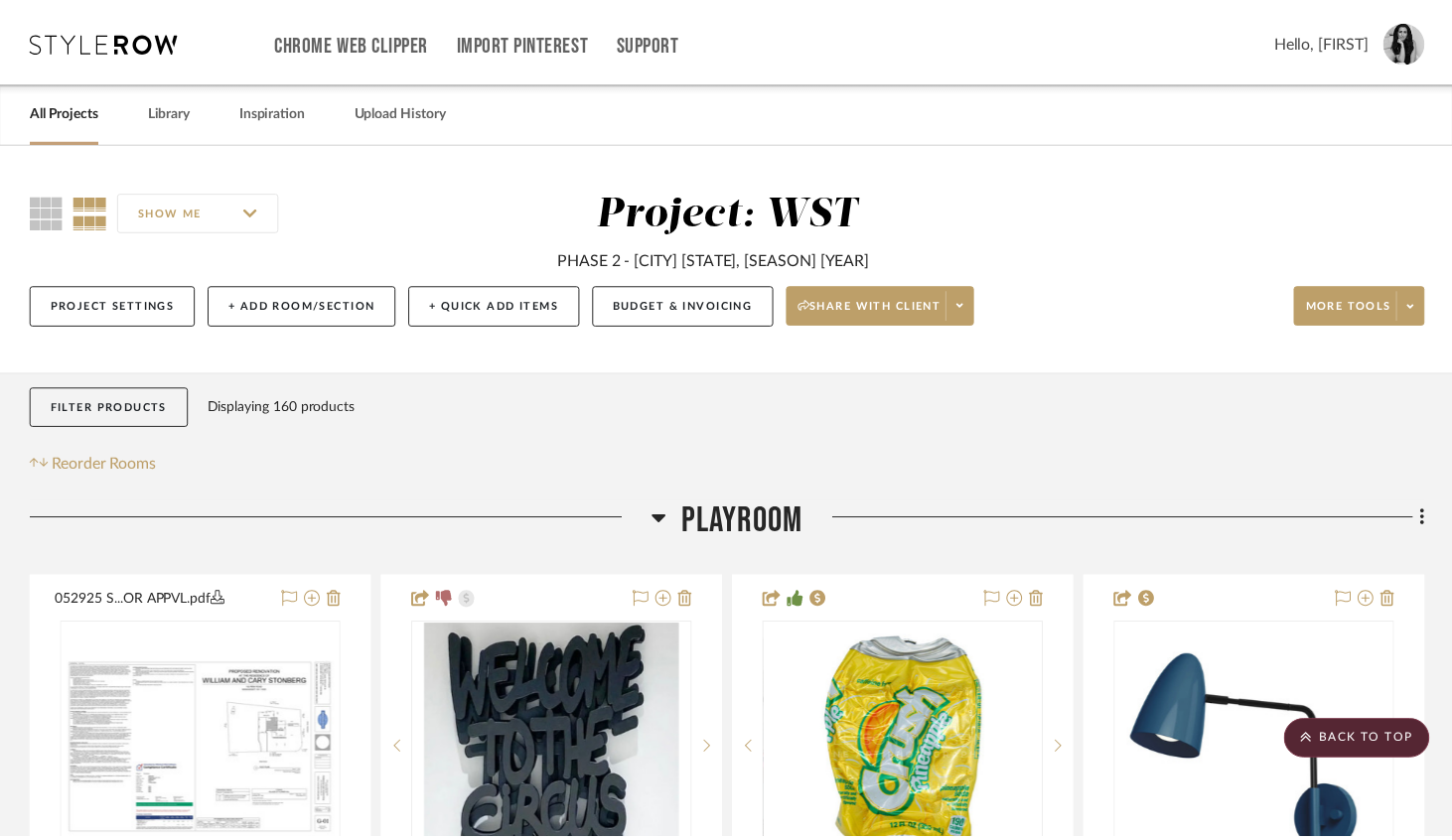 scroll, scrollTop: 446, scrollLeft: 0, axis: vertical 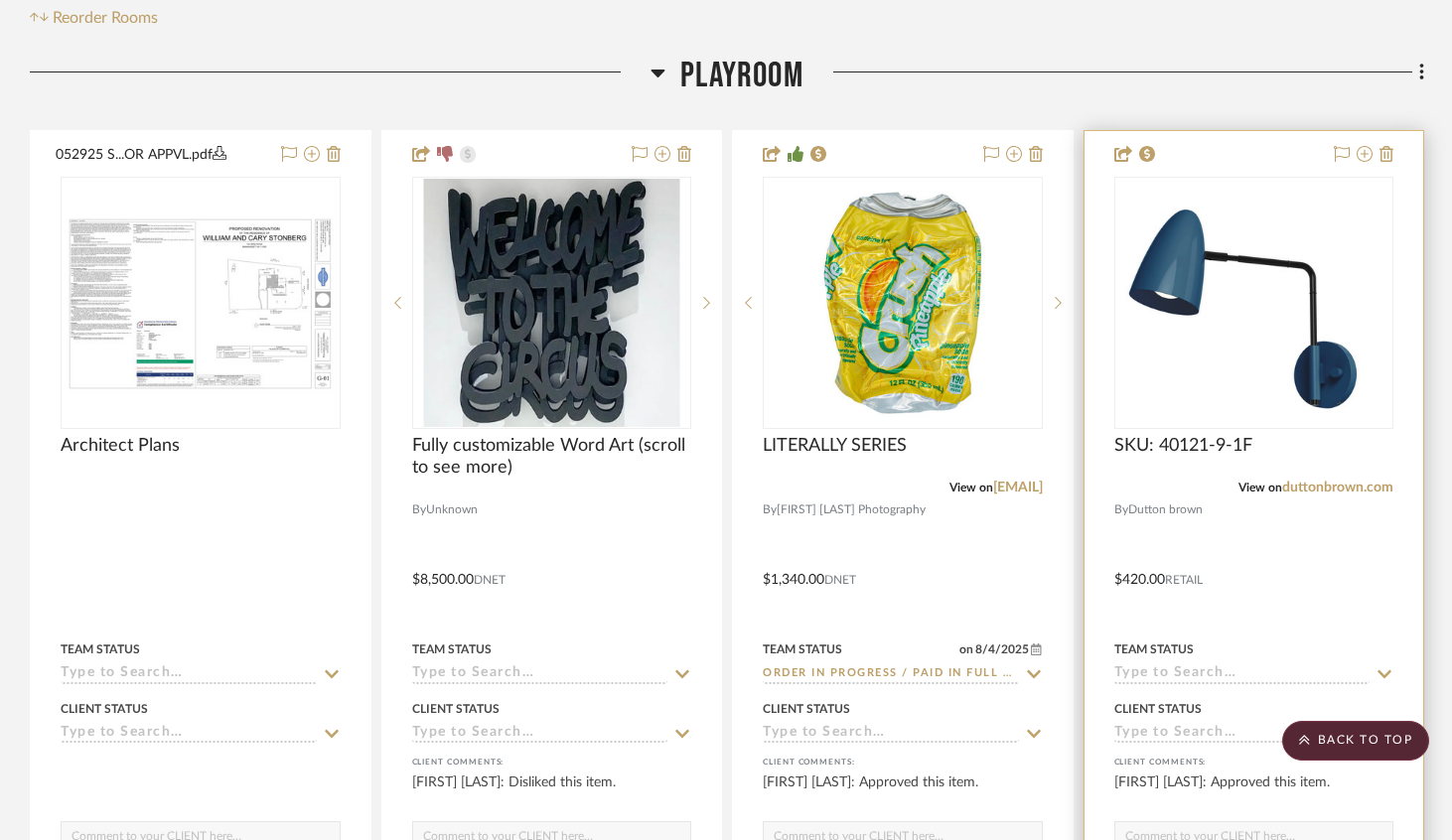 click on "Team Status" at bounding box center (1254, 660) 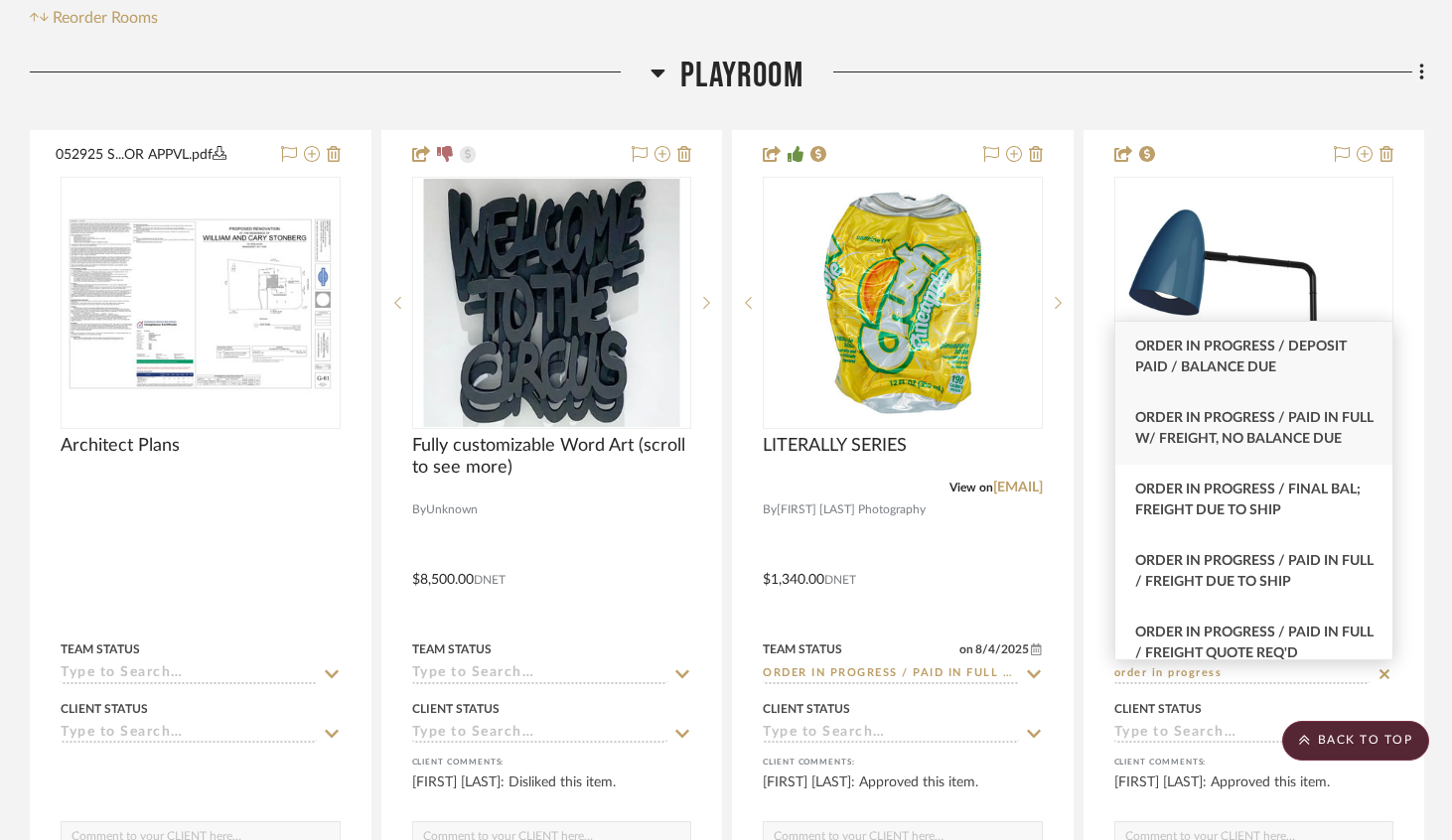 type on "order in progress" 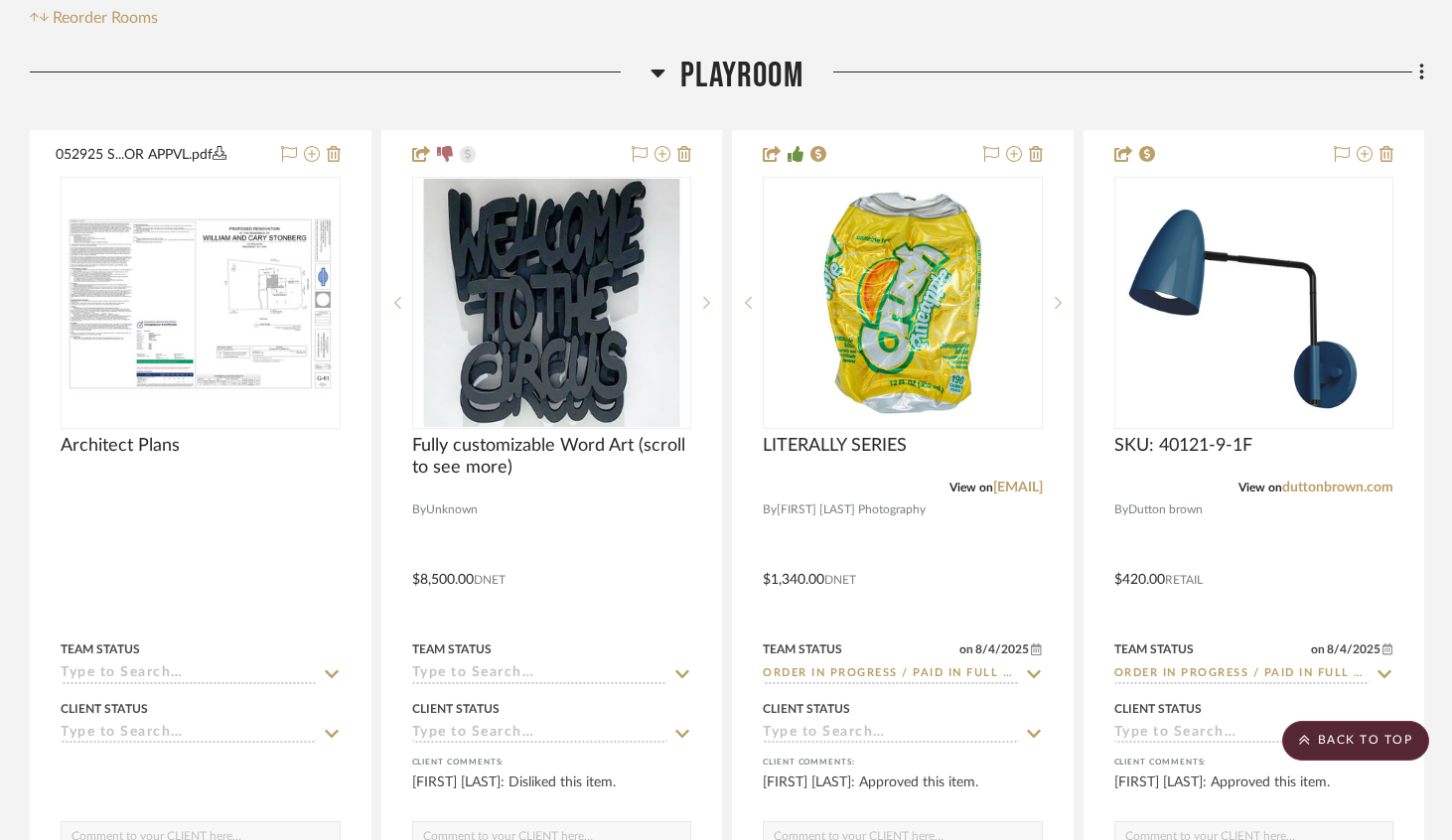 click 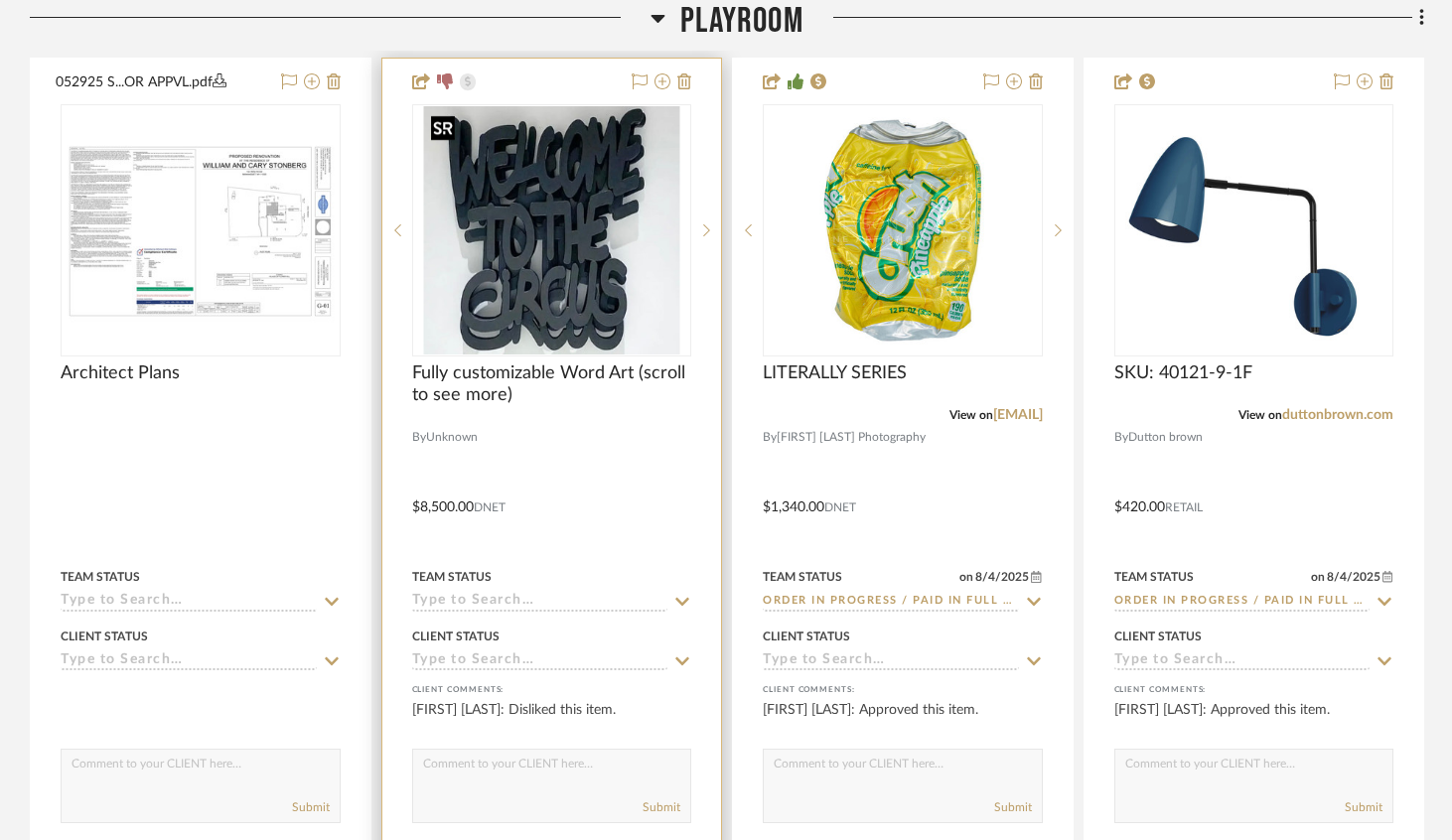 scroll, scrollTop: 759, scrollLeft: 0, axis: vertical 